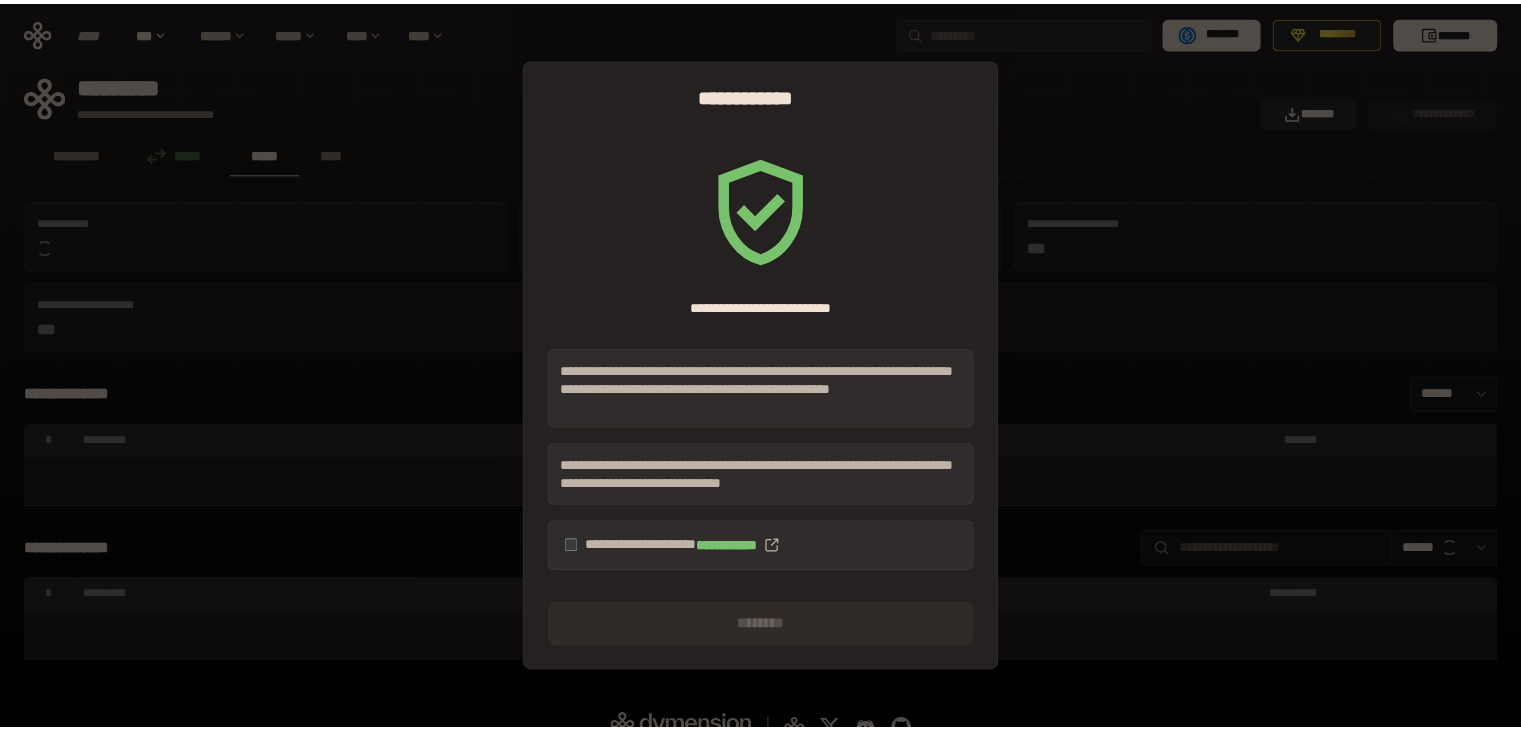 scroll, scrollTop: 0, scrollLeft: 0, axis: both 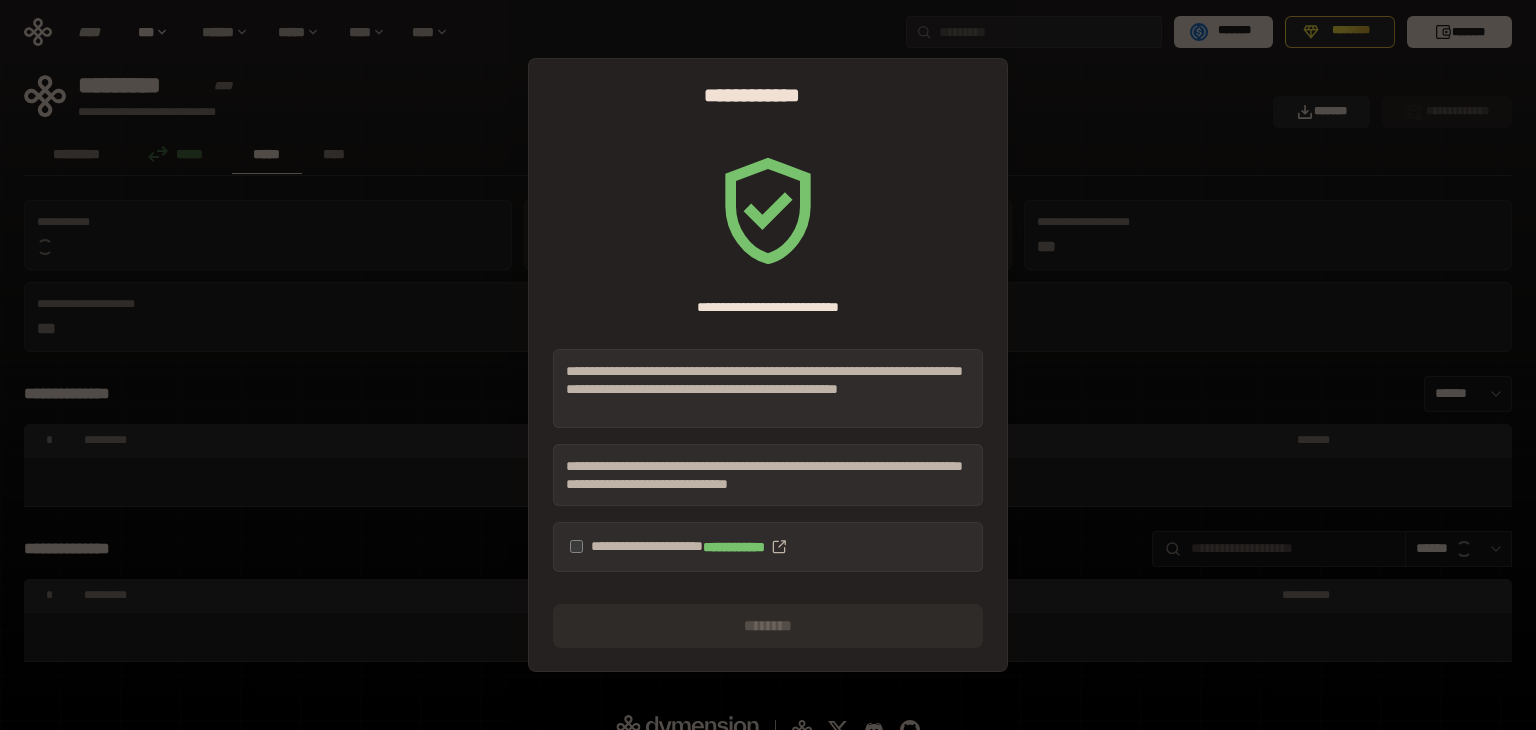 click on "**********" at bounding box center [768, 547] 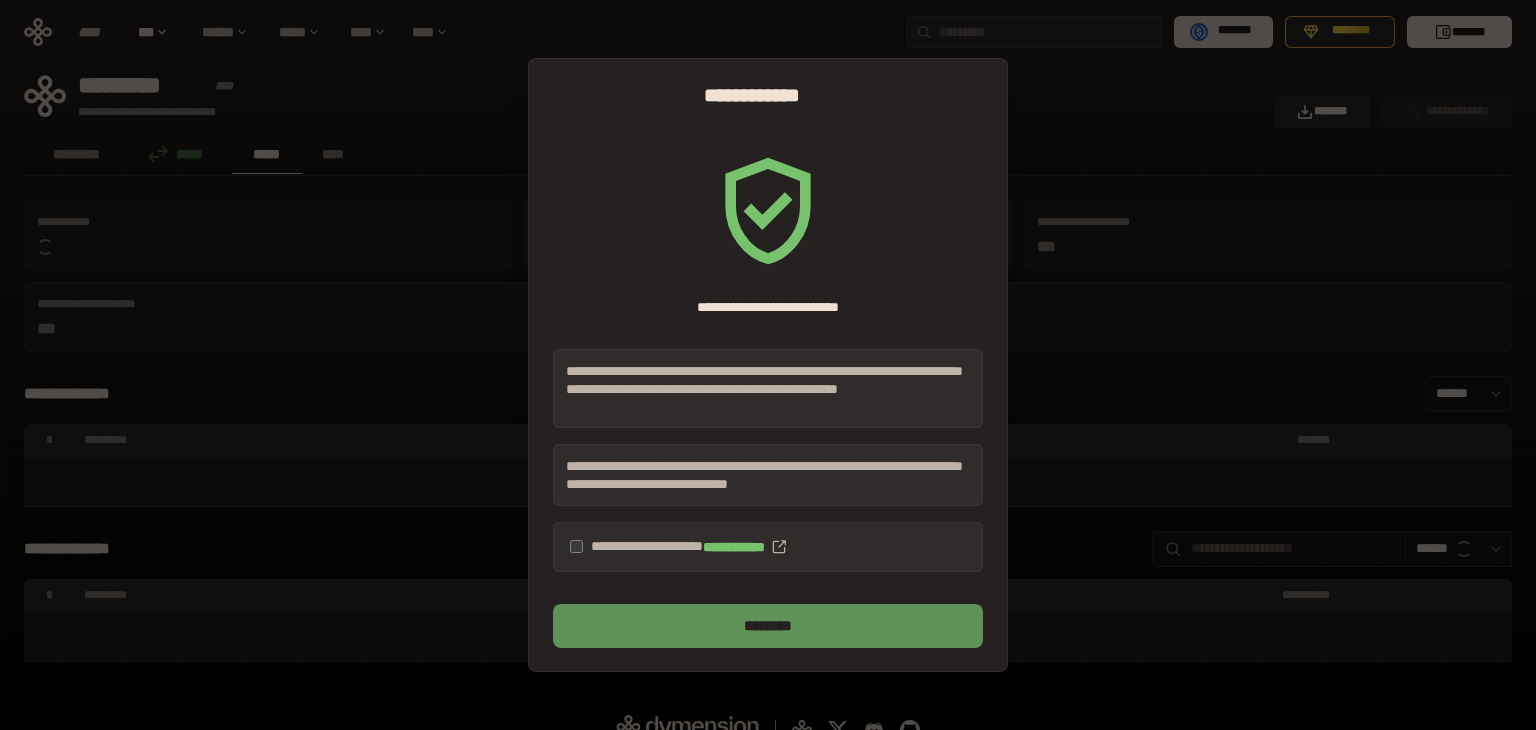 click on "********" at bounding box center [768, 626] 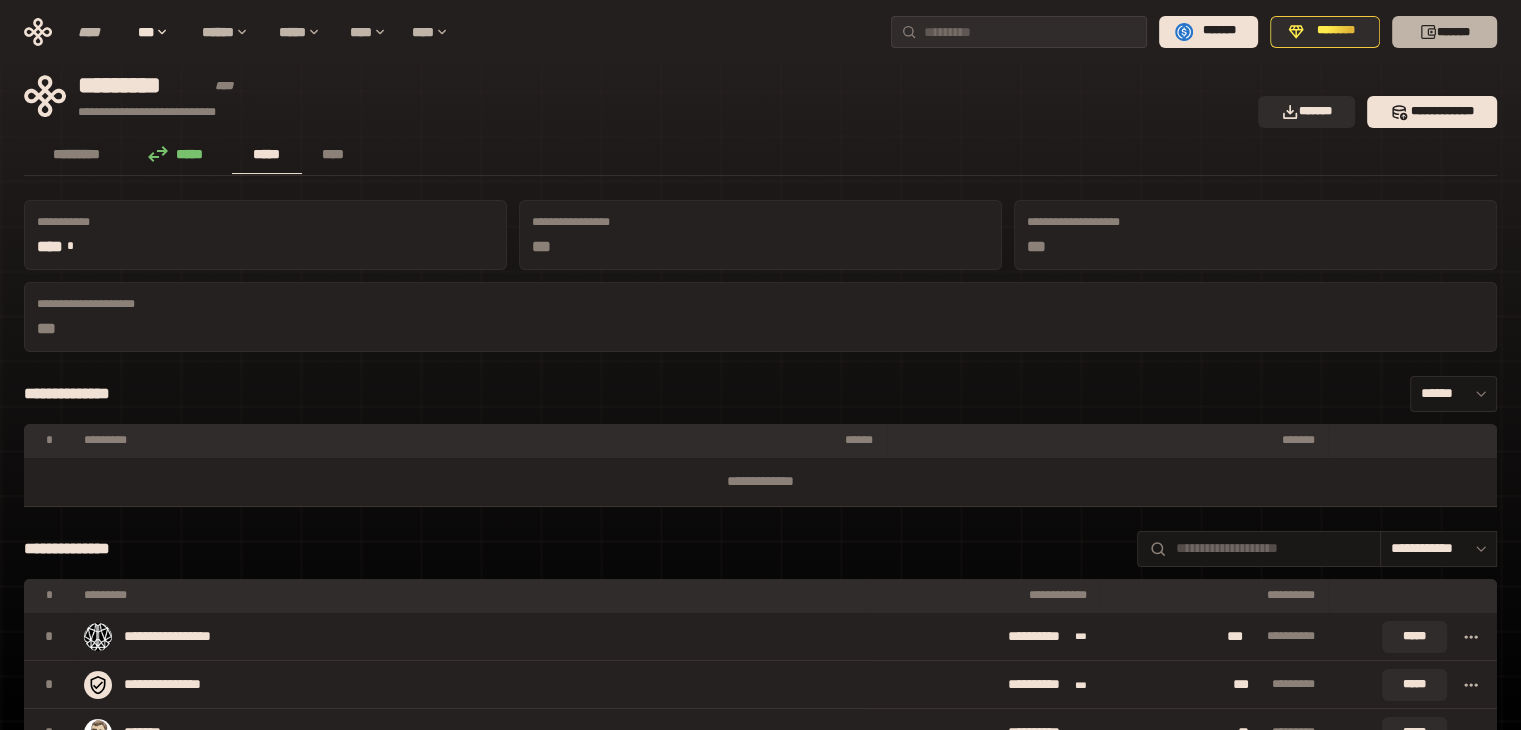 click on "*******" at bounding box center [1444, 32] 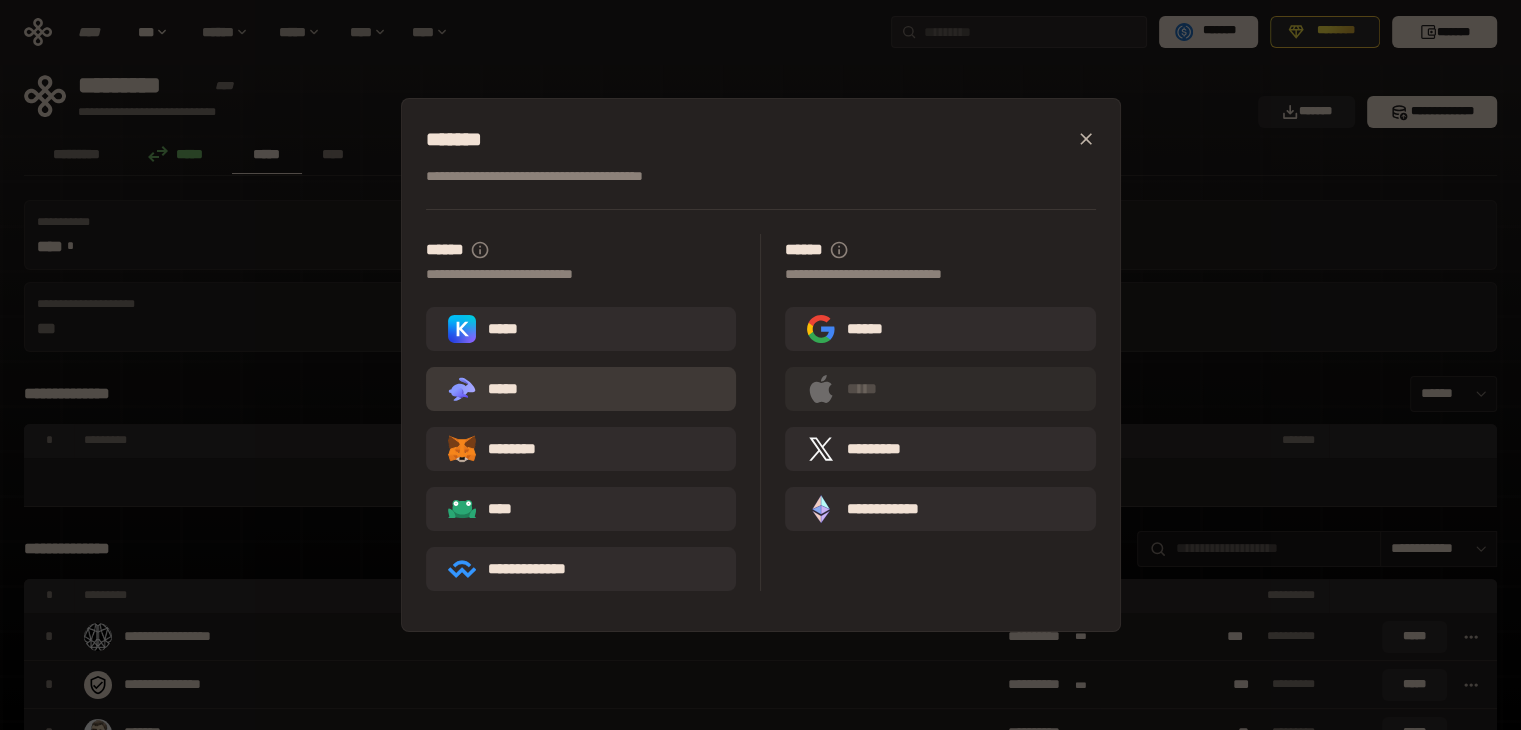 click on ".st0{fill:url(#SVGID_1_);}
.st1{fill-rule:evenodd;clip-rule:evenodd;fill:url(#SVGID_00000161597173617360504640000012432366591255278478_);}
.st2{fill-rule:evenodd;clip-rule:evenodd;fill:url(#SVGID_00000021803777515098205300000017382971856690286485_);}
.st3{fill:url(#SVGID_00000031192219548086493050000012287181694732331425_);}
*****" at bounding box center (581, 389) 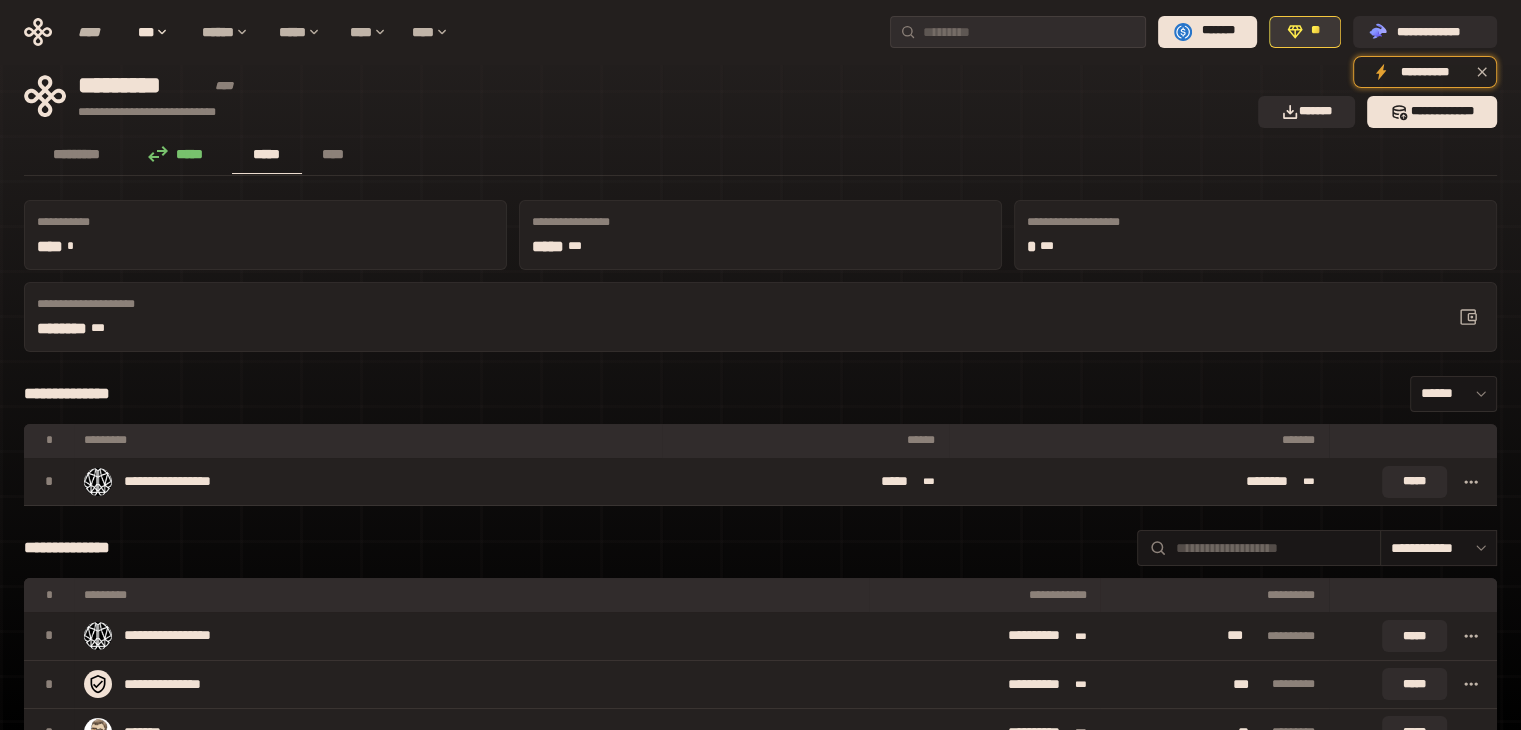 click on "**" at bounding box center (1305, 32) 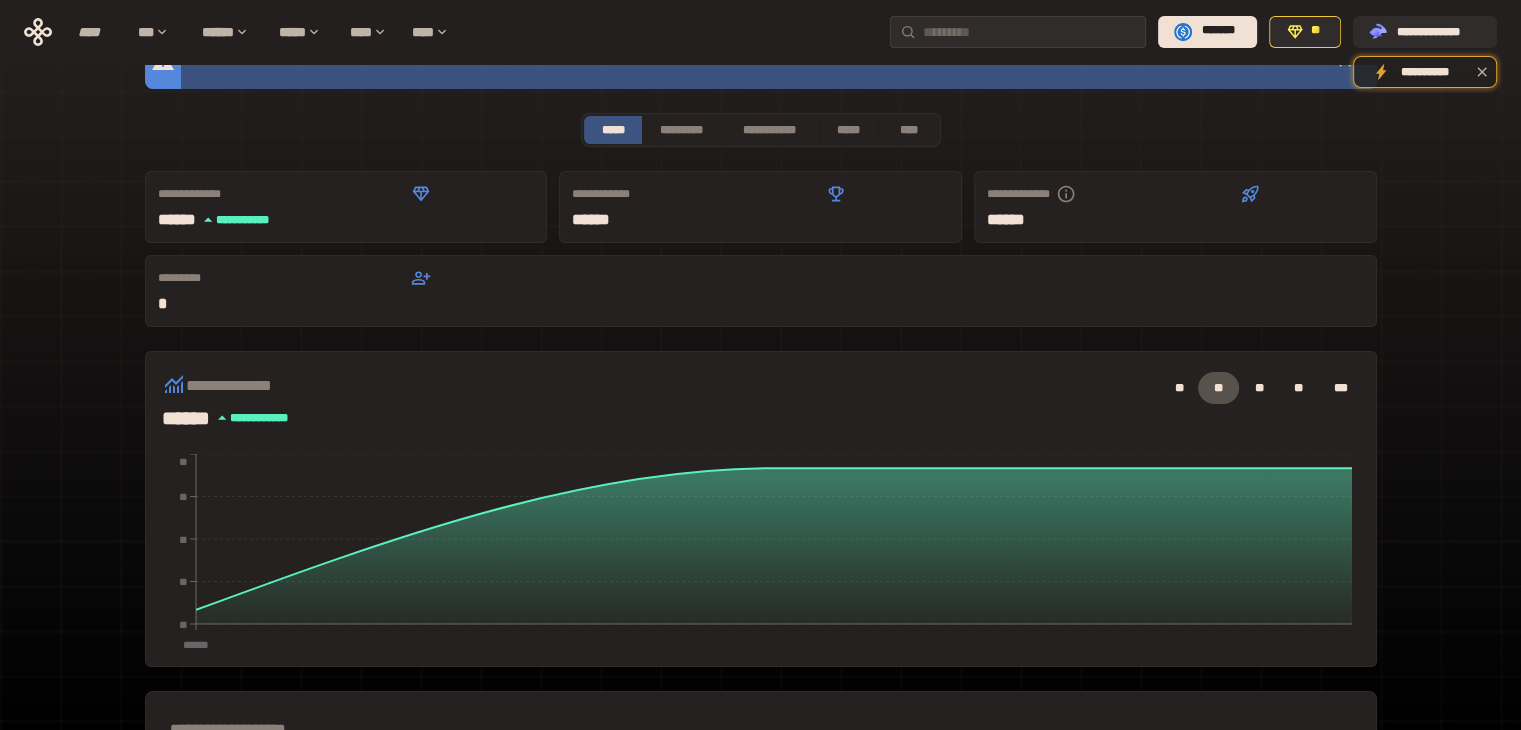 scroll, scrollTop: 0, scrollLeft: 0, axis: both 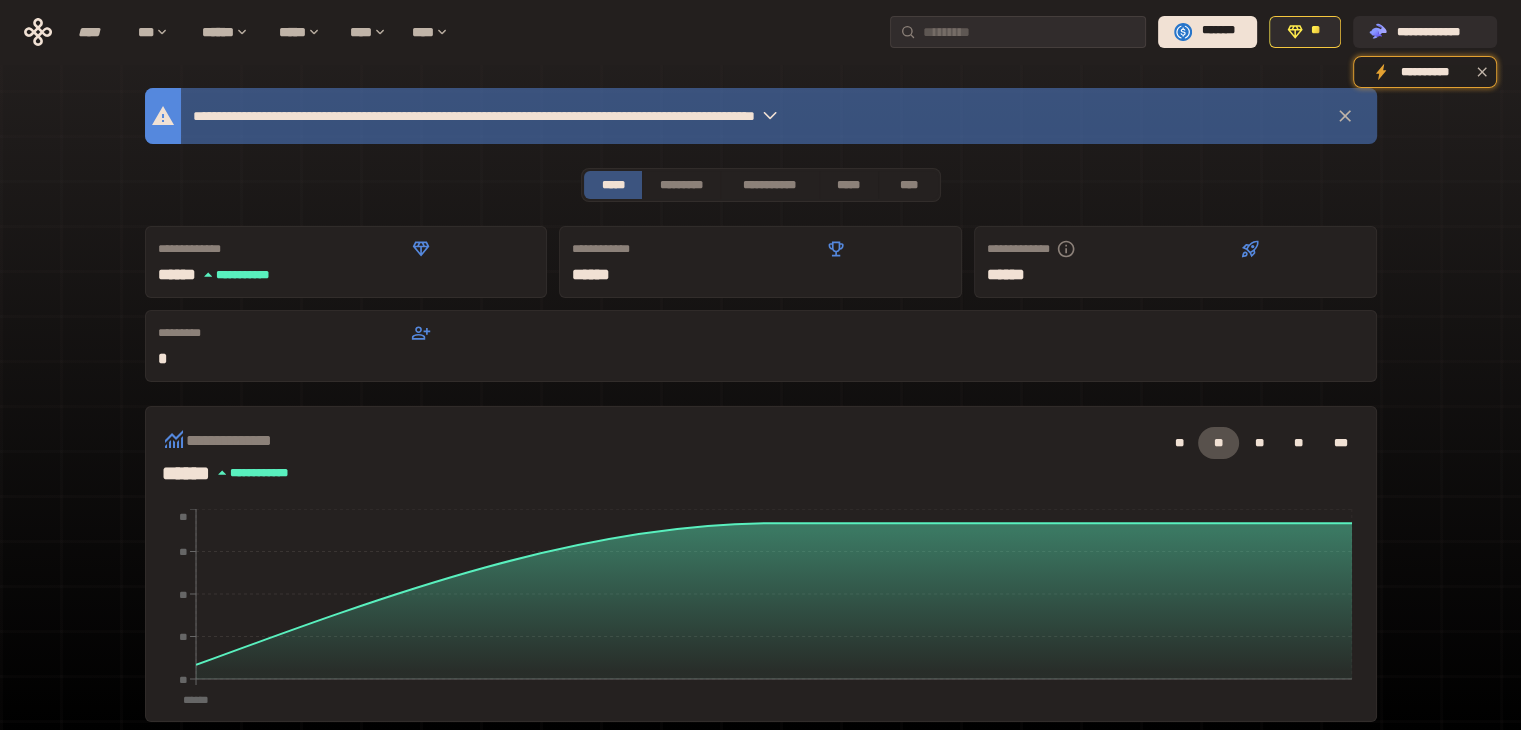 click on "**********" at bounding box center (597, 116) 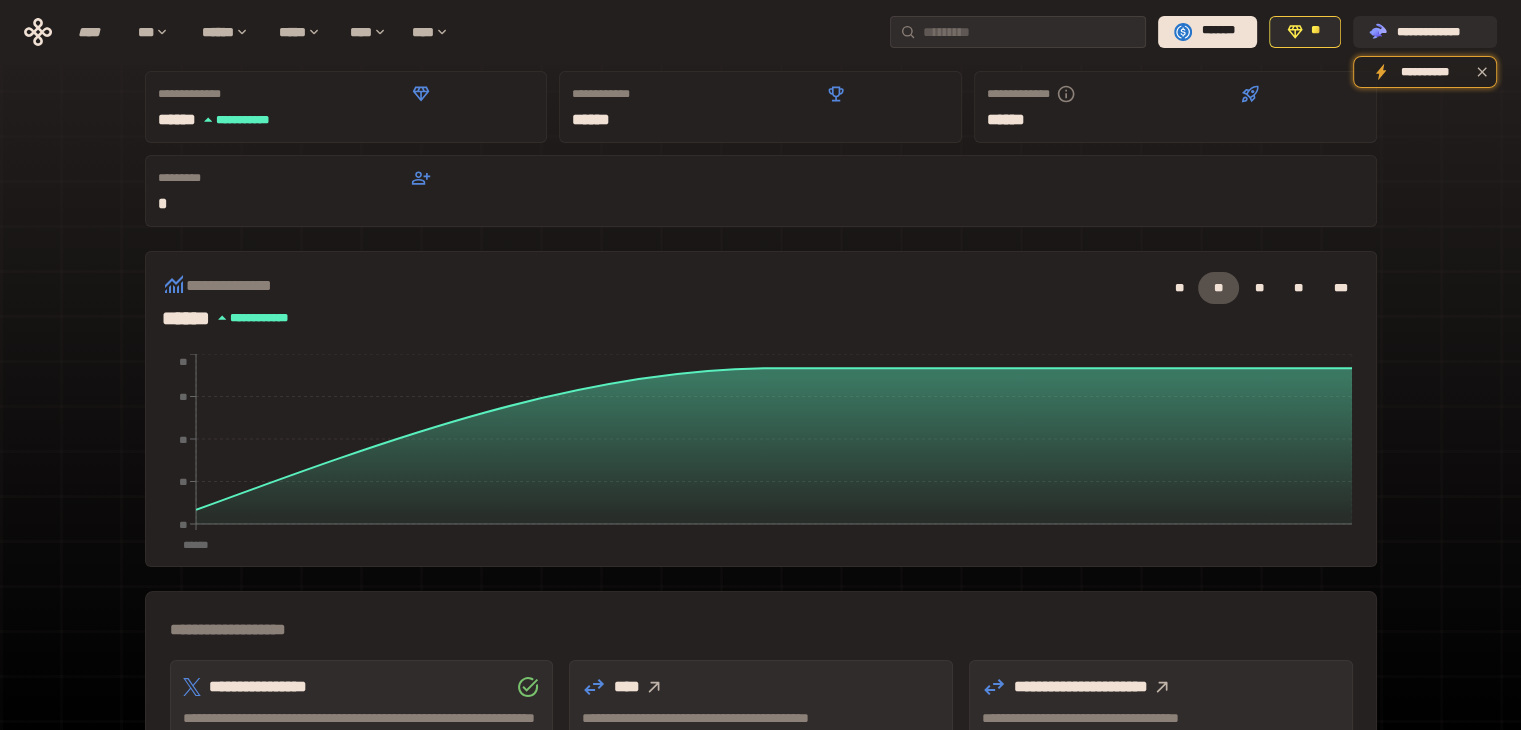 scroll, scrollTop: 0, scrollLeft: 0, axis: both 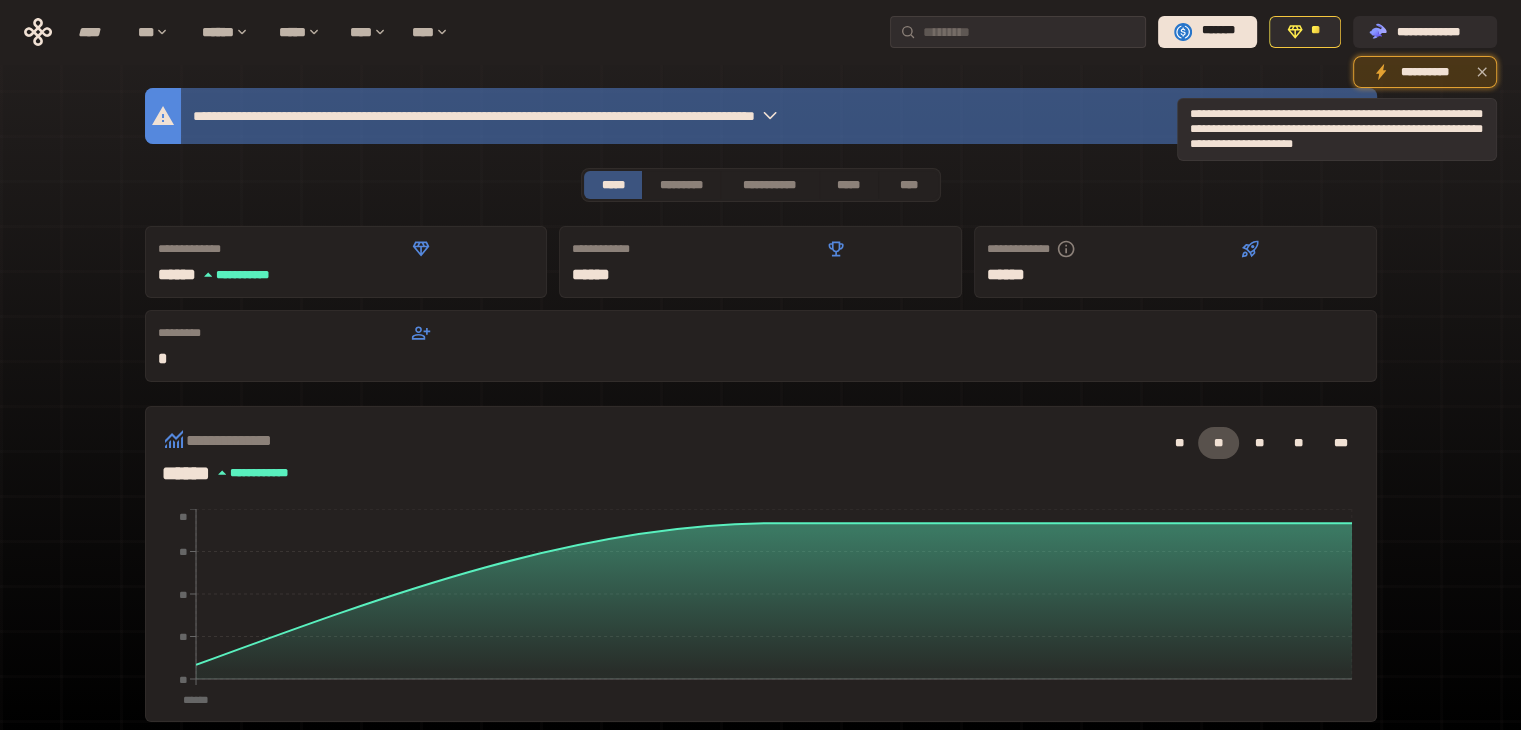click 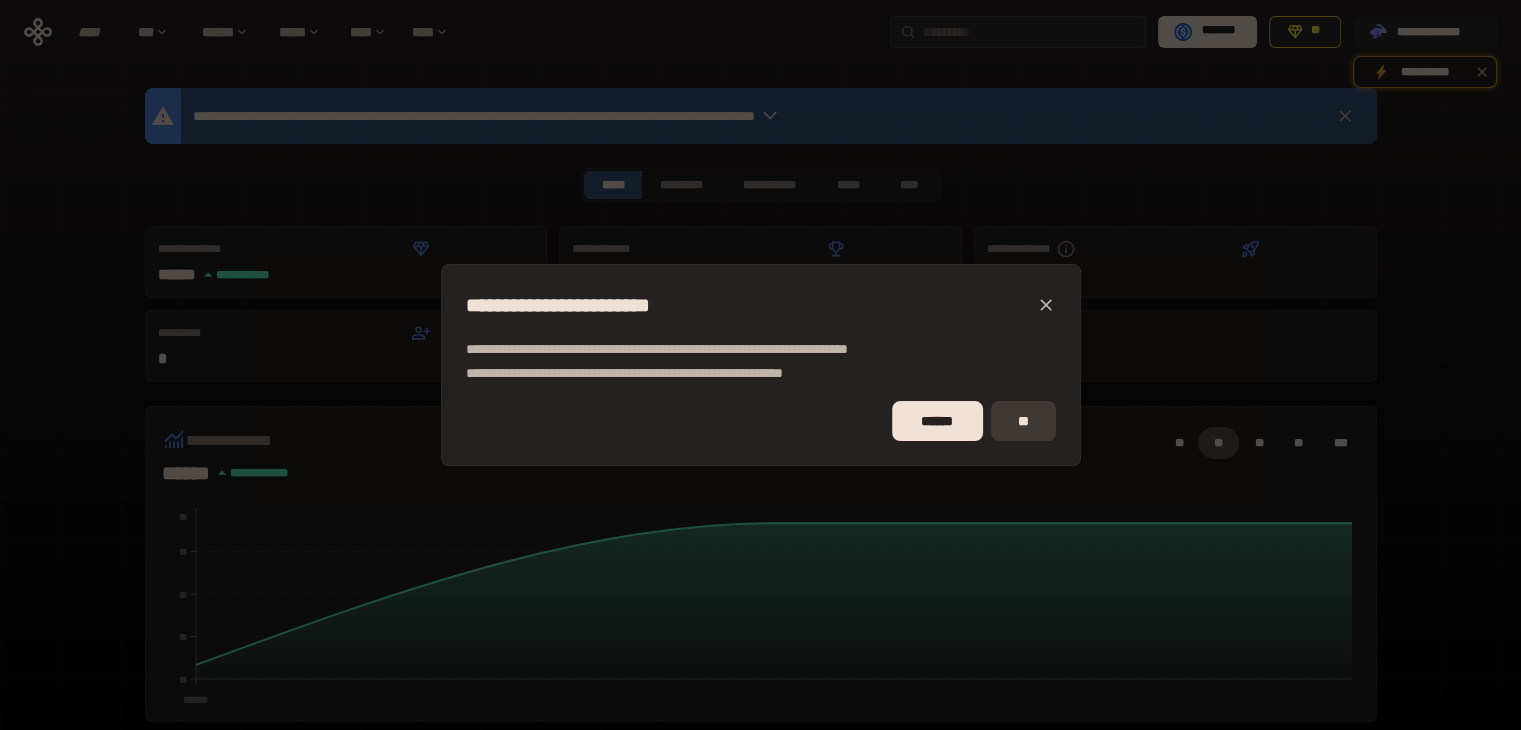 click on "**" at bounding box center (1023, 421) 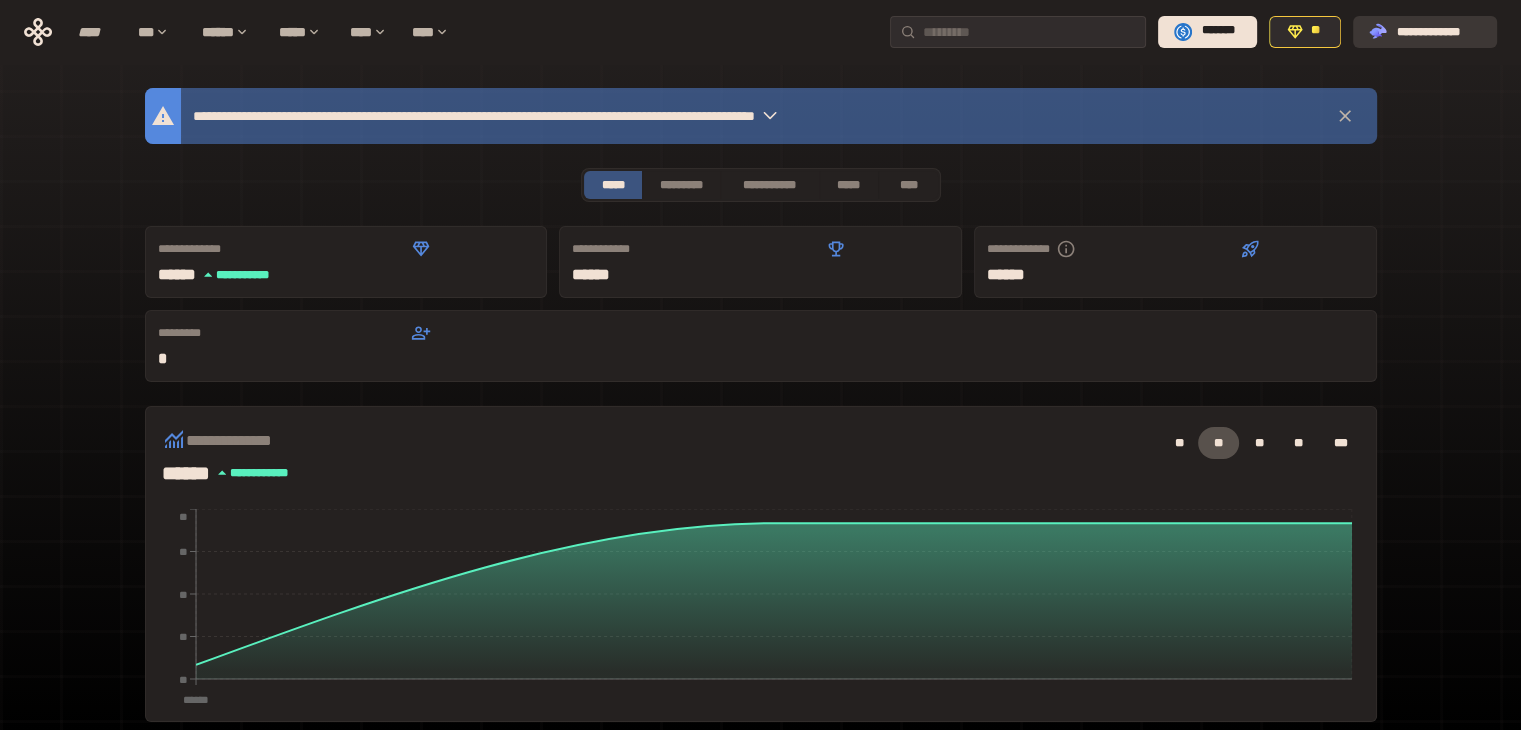click on "**********" at bounding box center [1439, 31] 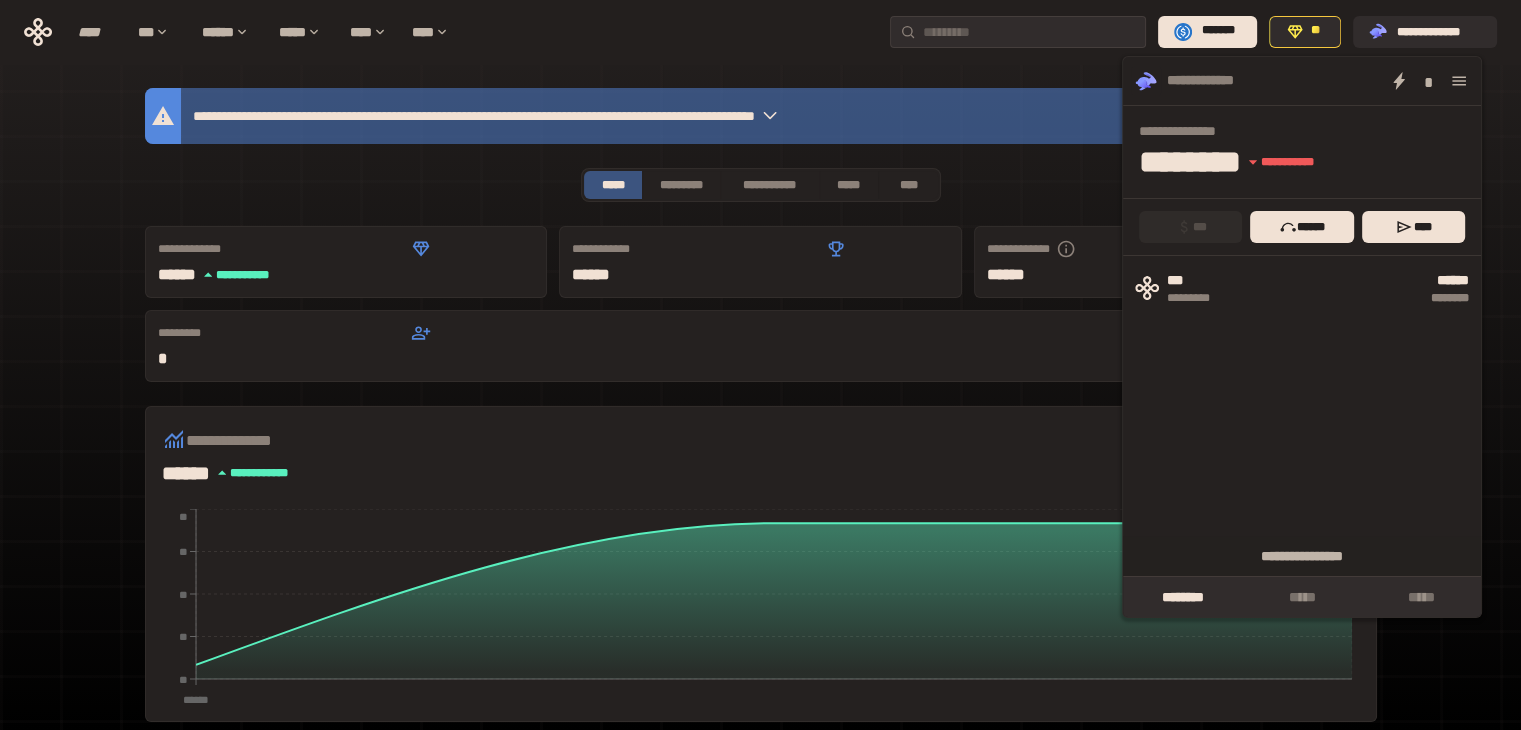 click 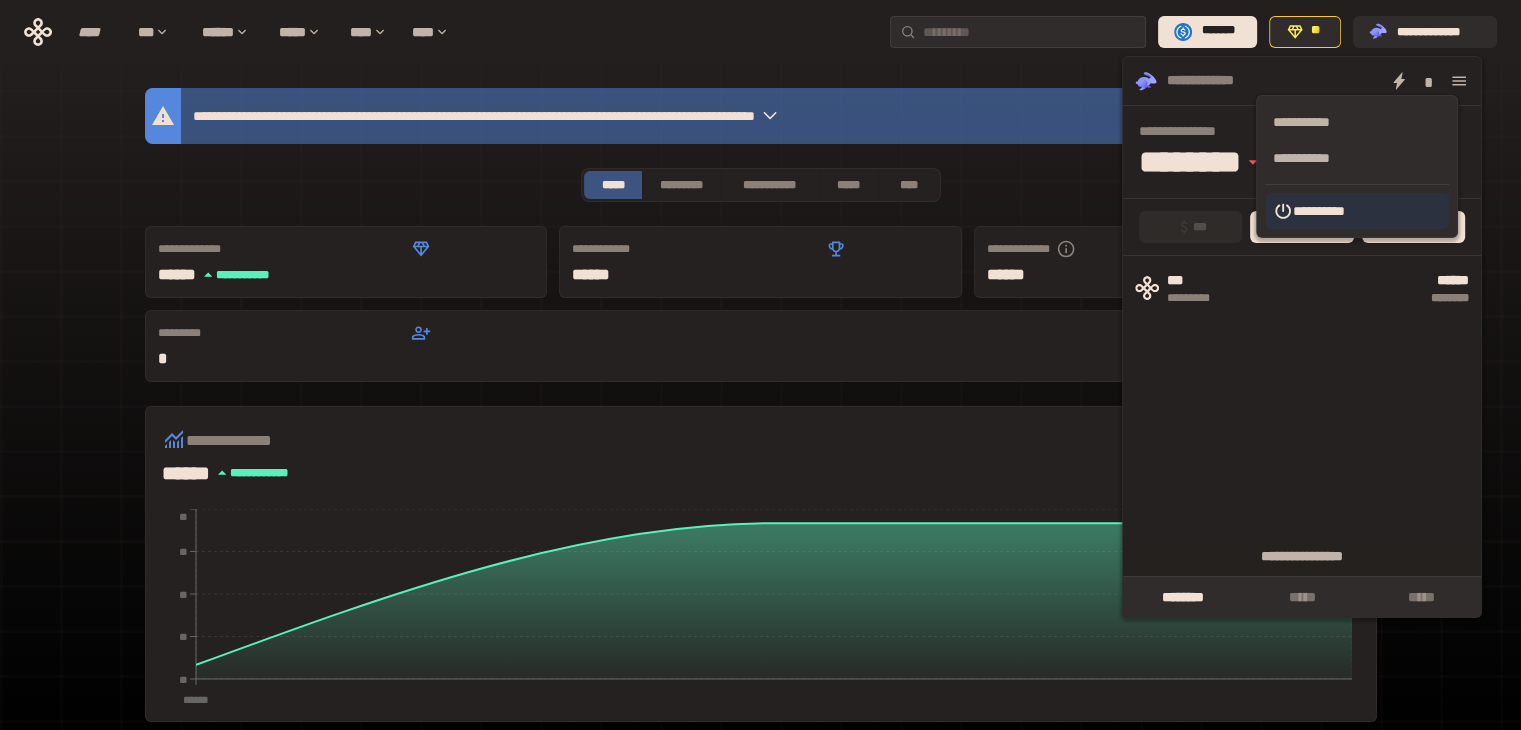 click on "**********" at bounding box center (1357, 211) 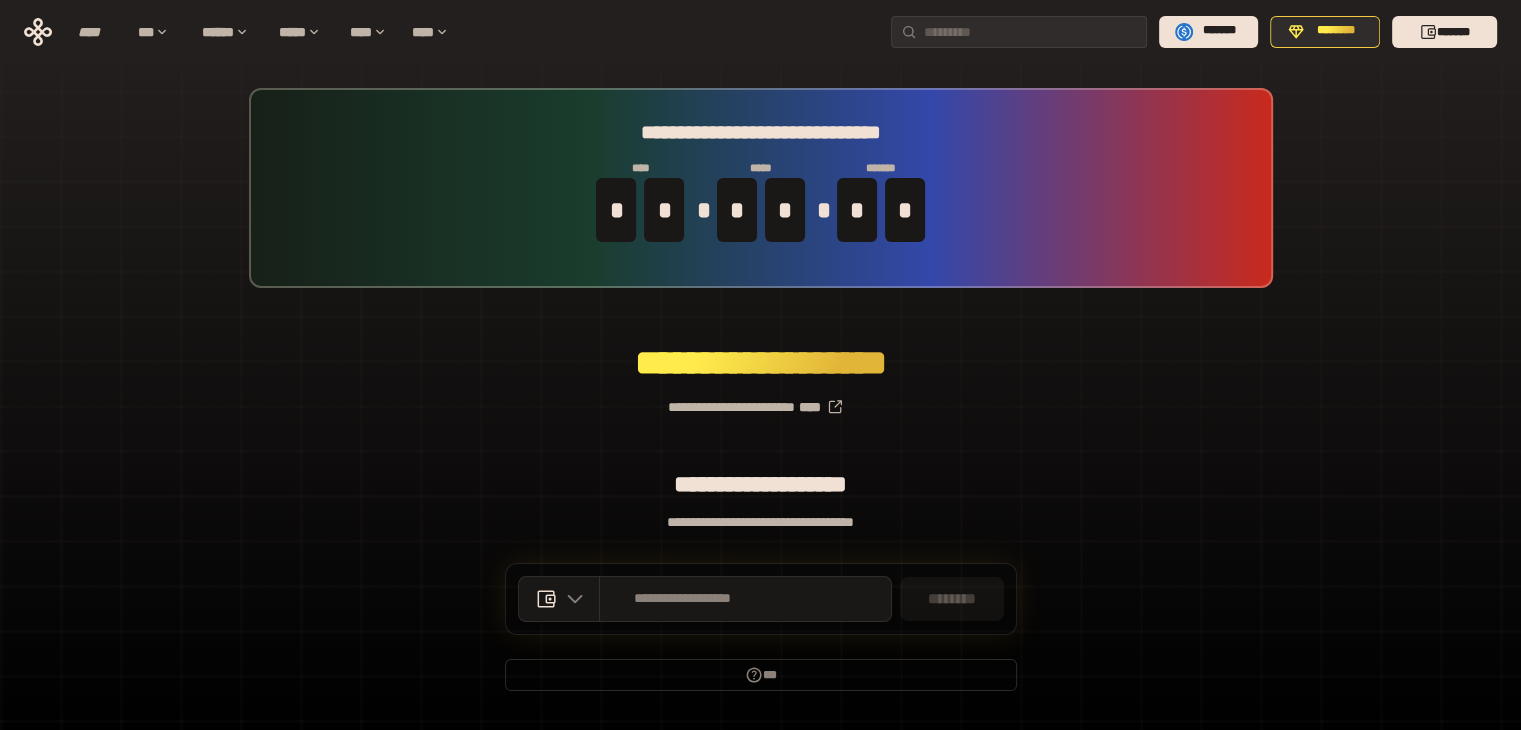 drag, startPoint x: 1340, startPoint y: 144, endPoint x: 1377, endPoint y: 97, distance: 59.816387 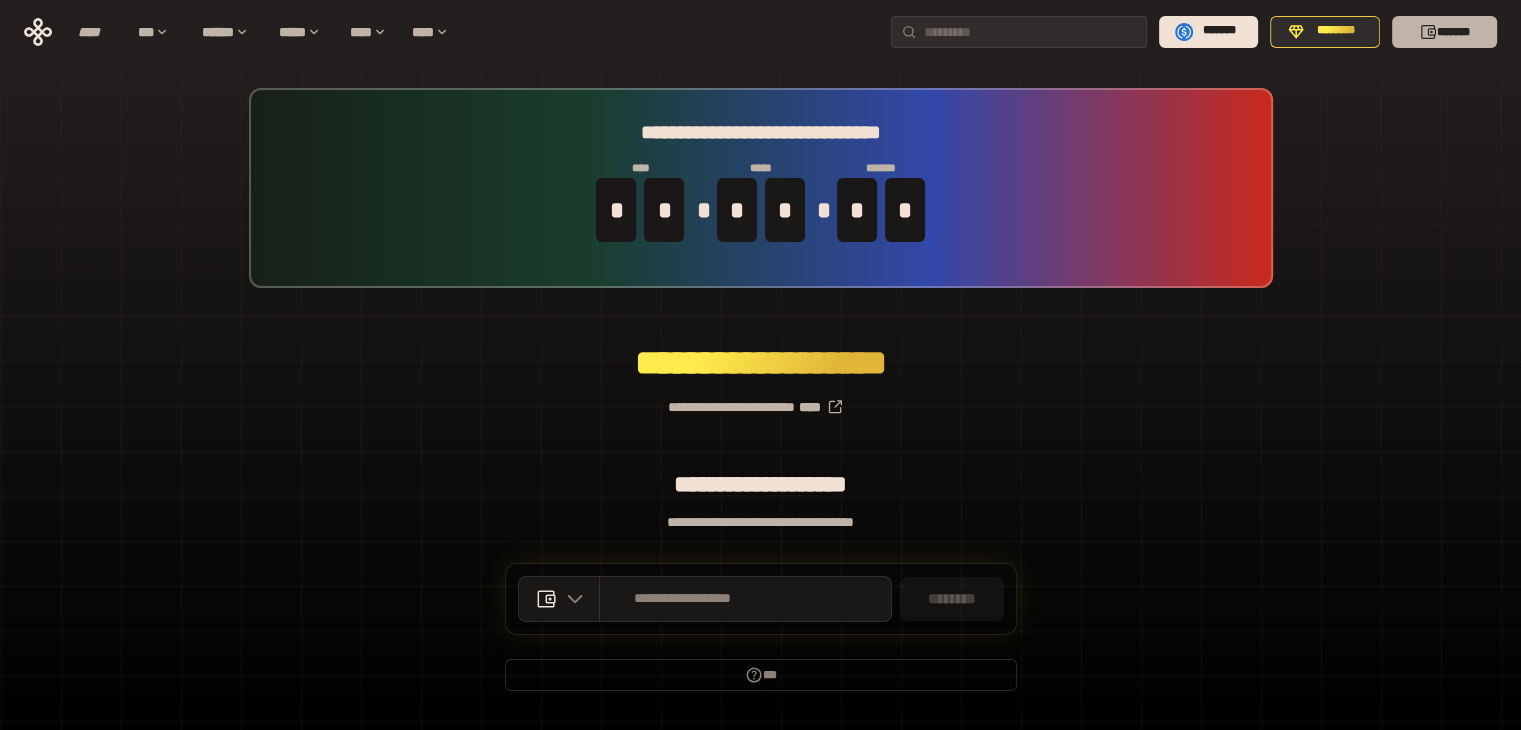click on "*******" at bounding box center (1444, 32) 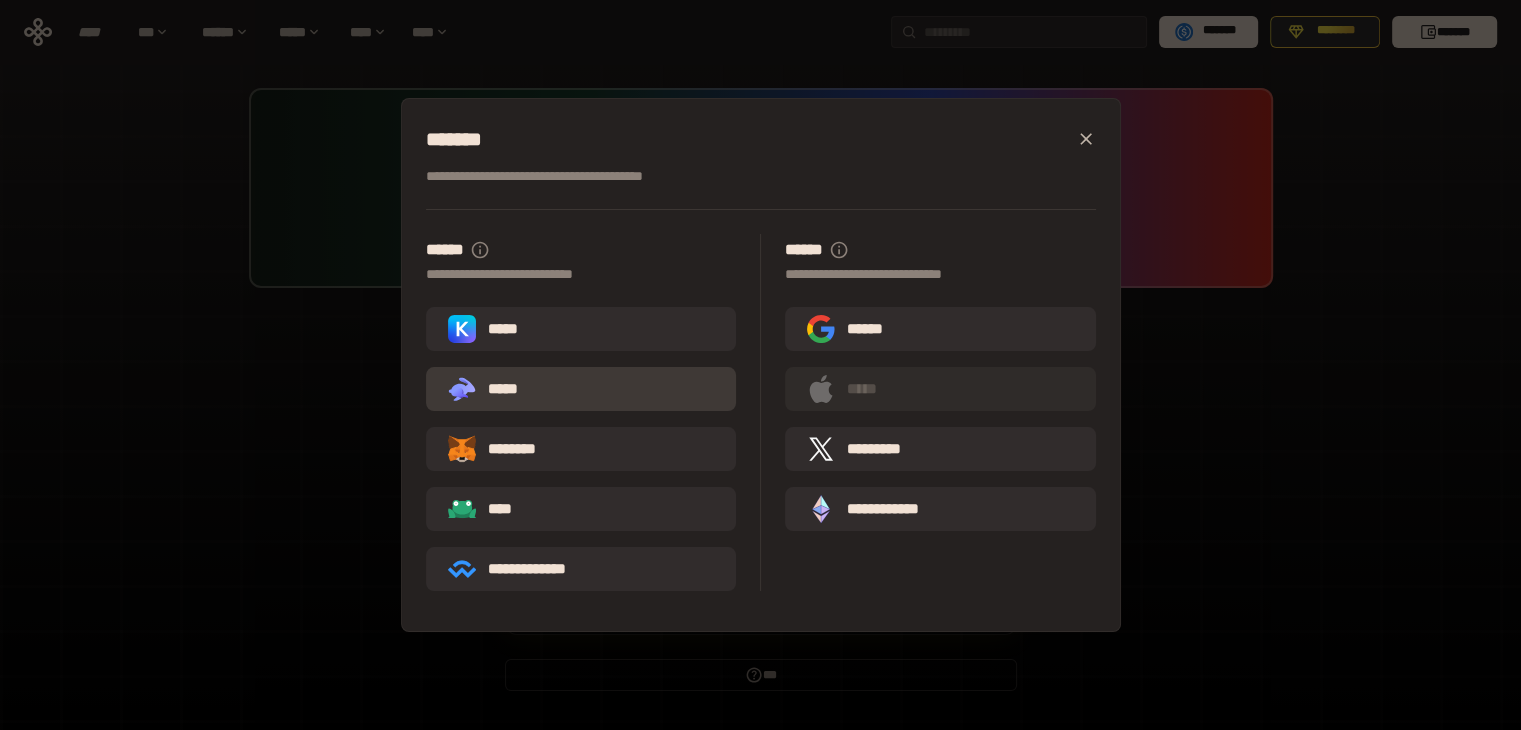 click on ".st0{fill:url(#SVGID_1_);}
.st1{fill-rule:evenodd;clip-rule:evenodd;fill:url(#SVGID_00000161597173617360504640000012432366591255278478_);}
.st2{fill-rule:evenodd;clip-rule:evenodd;fill:url(#SVGID_00000021803777515098205300000017382971856690286485_);}
.st3{fill:url(#SVGID_00000031192219548086493050000012287181694732331425_);}
*****" at bounding box center [581, 389] 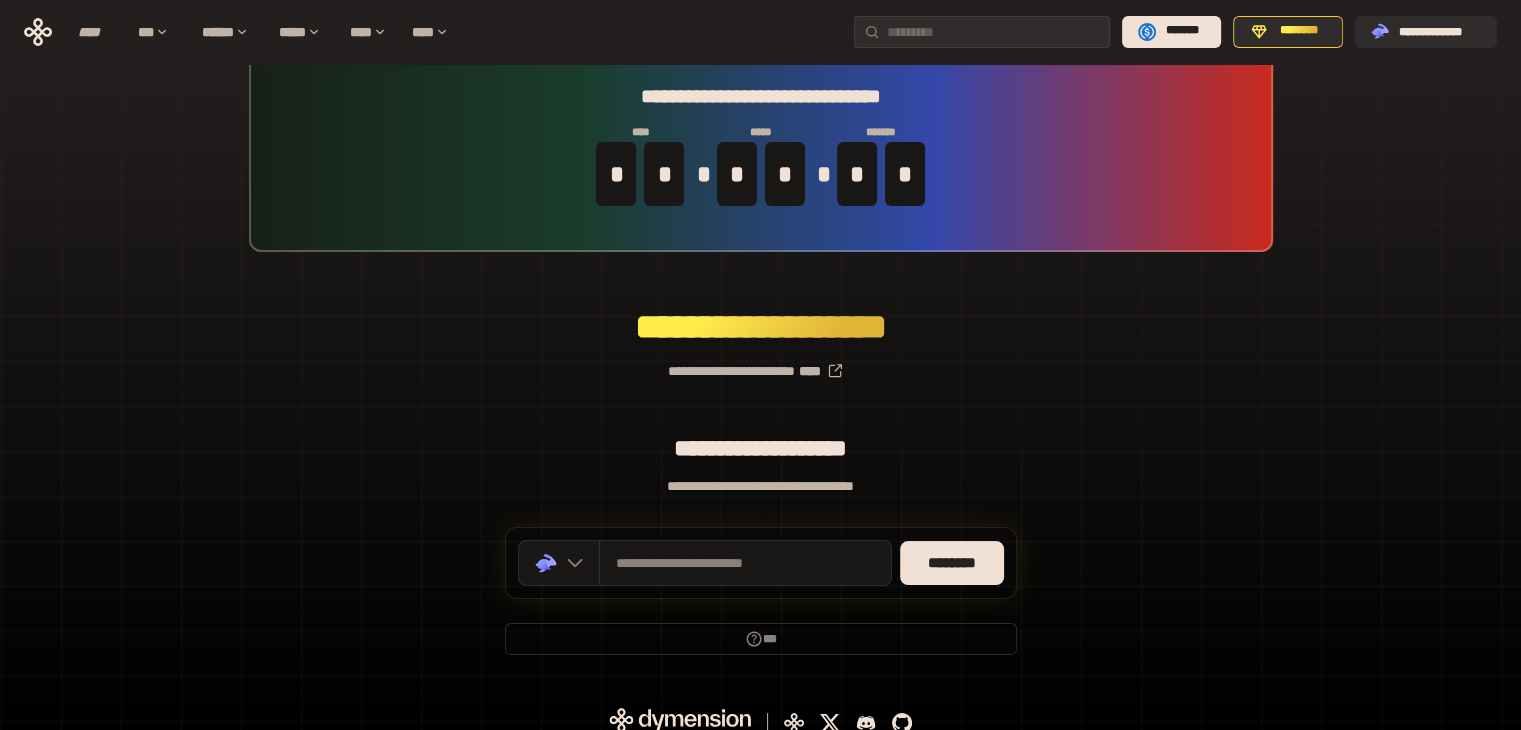 scroll, scrollTop: 52, scrollLeft: 0, axis: vertical 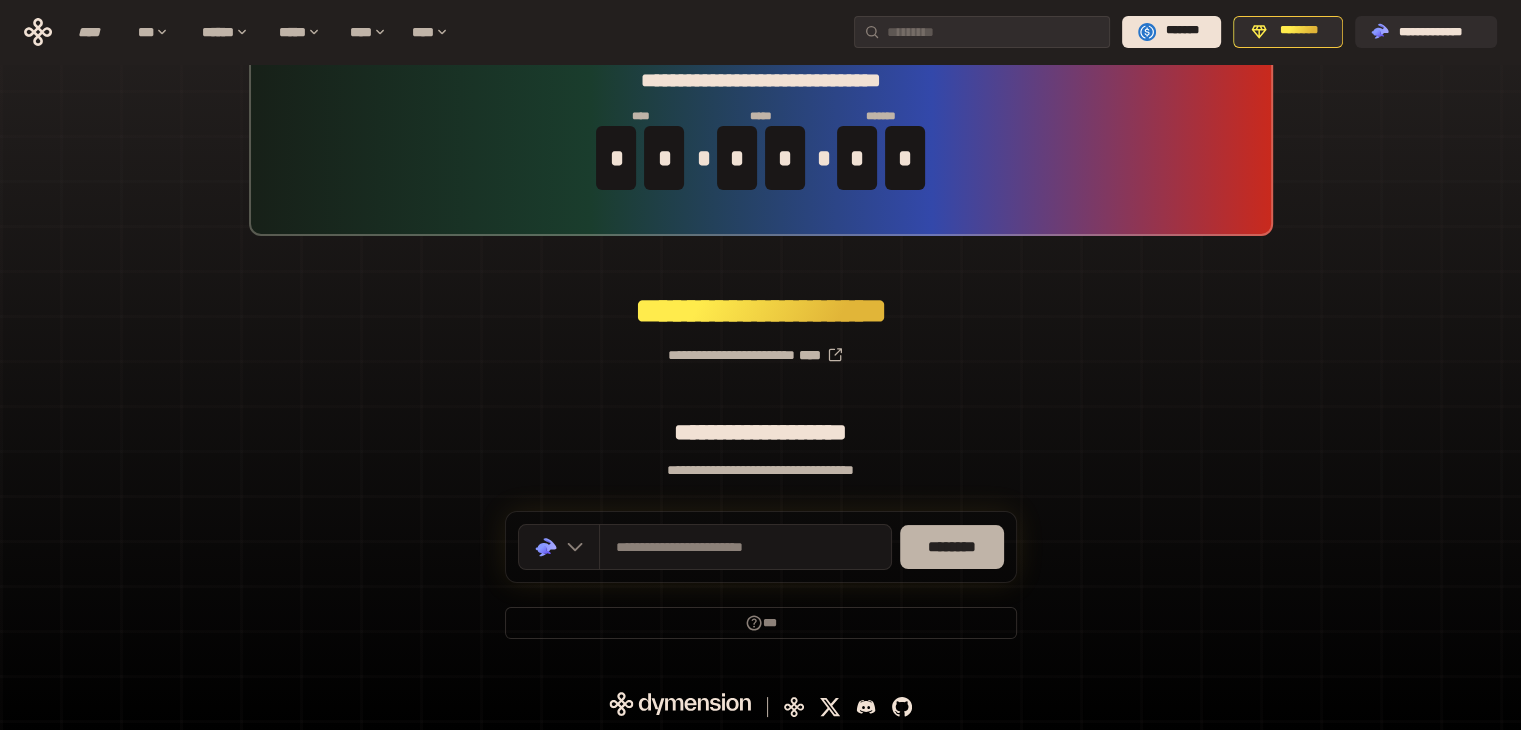 click on "********" at bounding box center (952, 547) 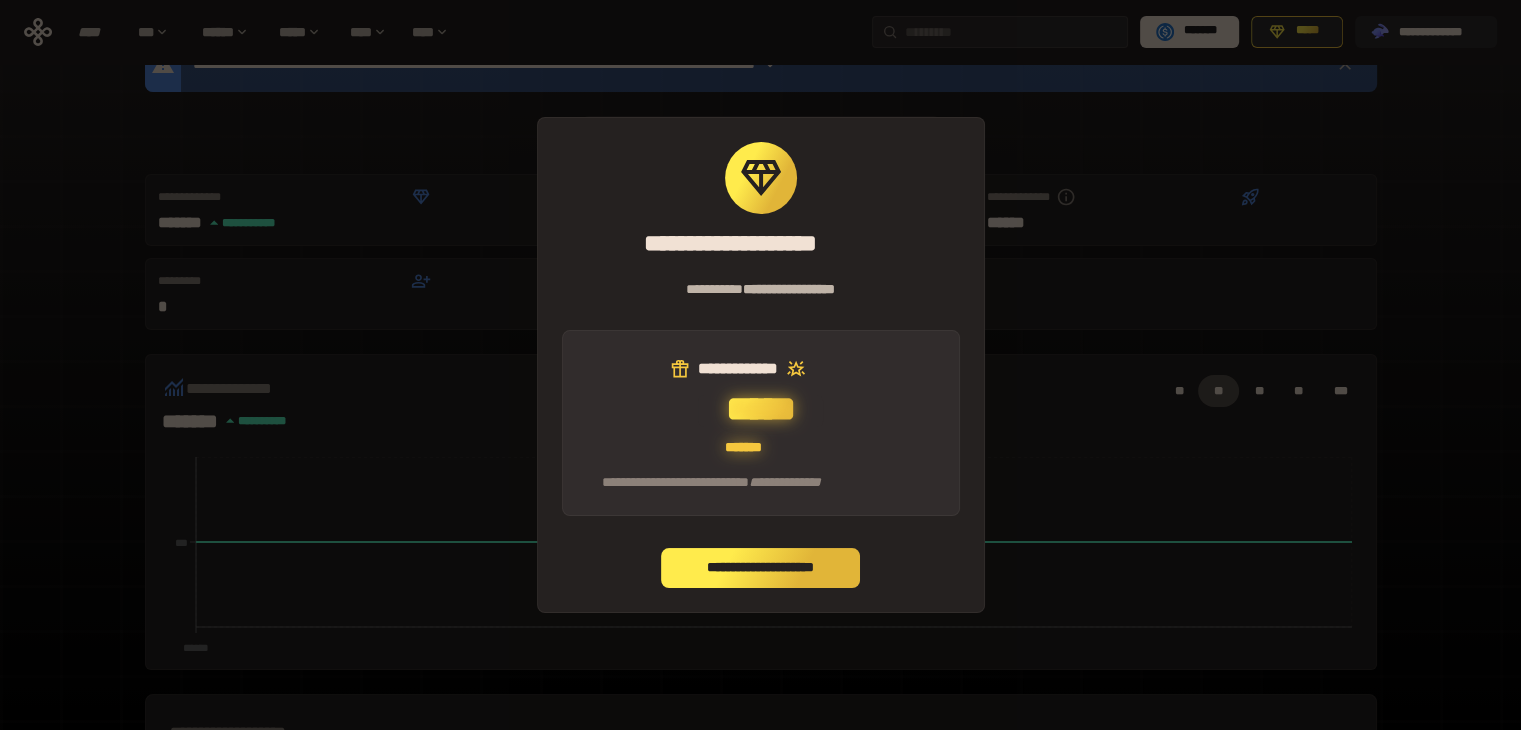click on "**********" at bounding box center (761, 568) 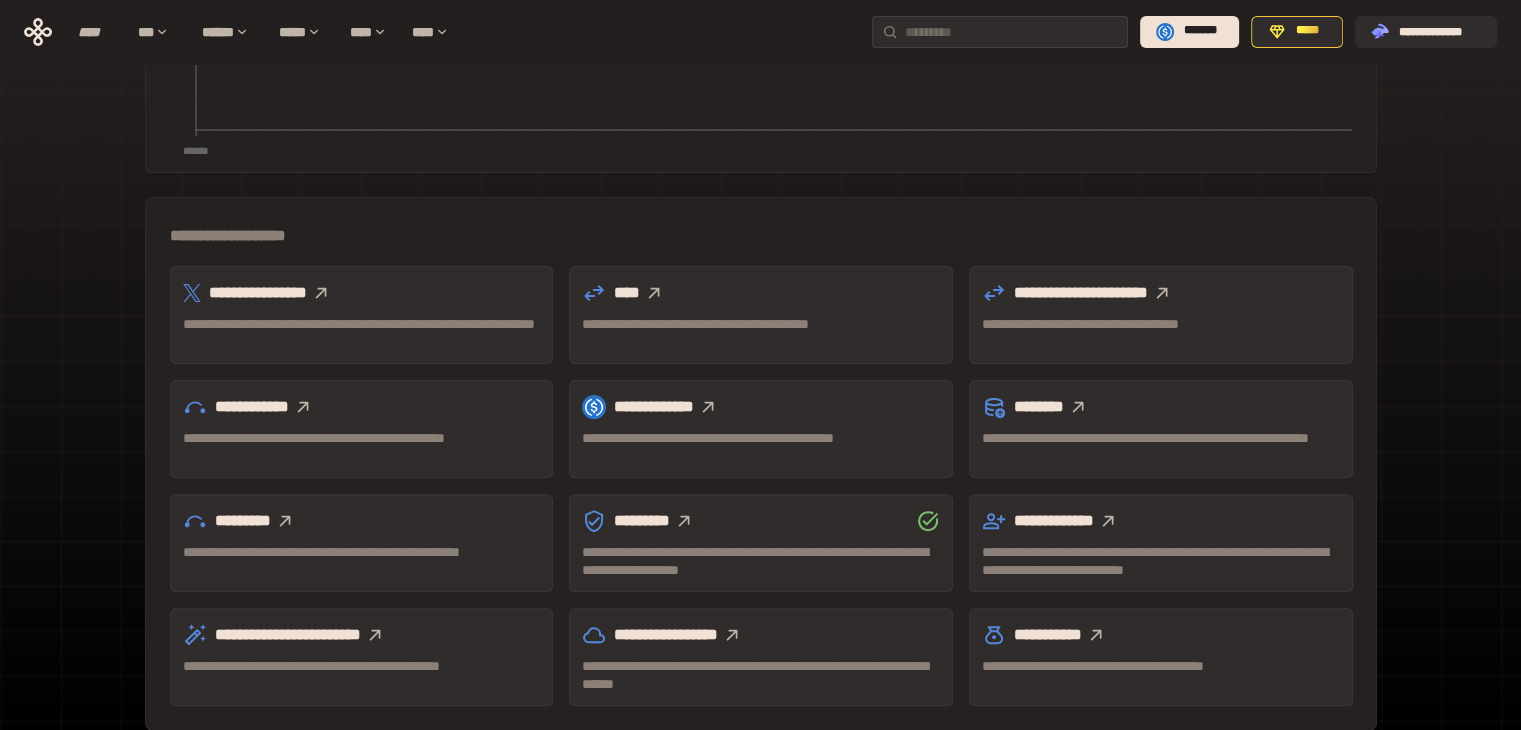 scroll, scrollTop: 555, scrollLeft: 0, axis: vertical 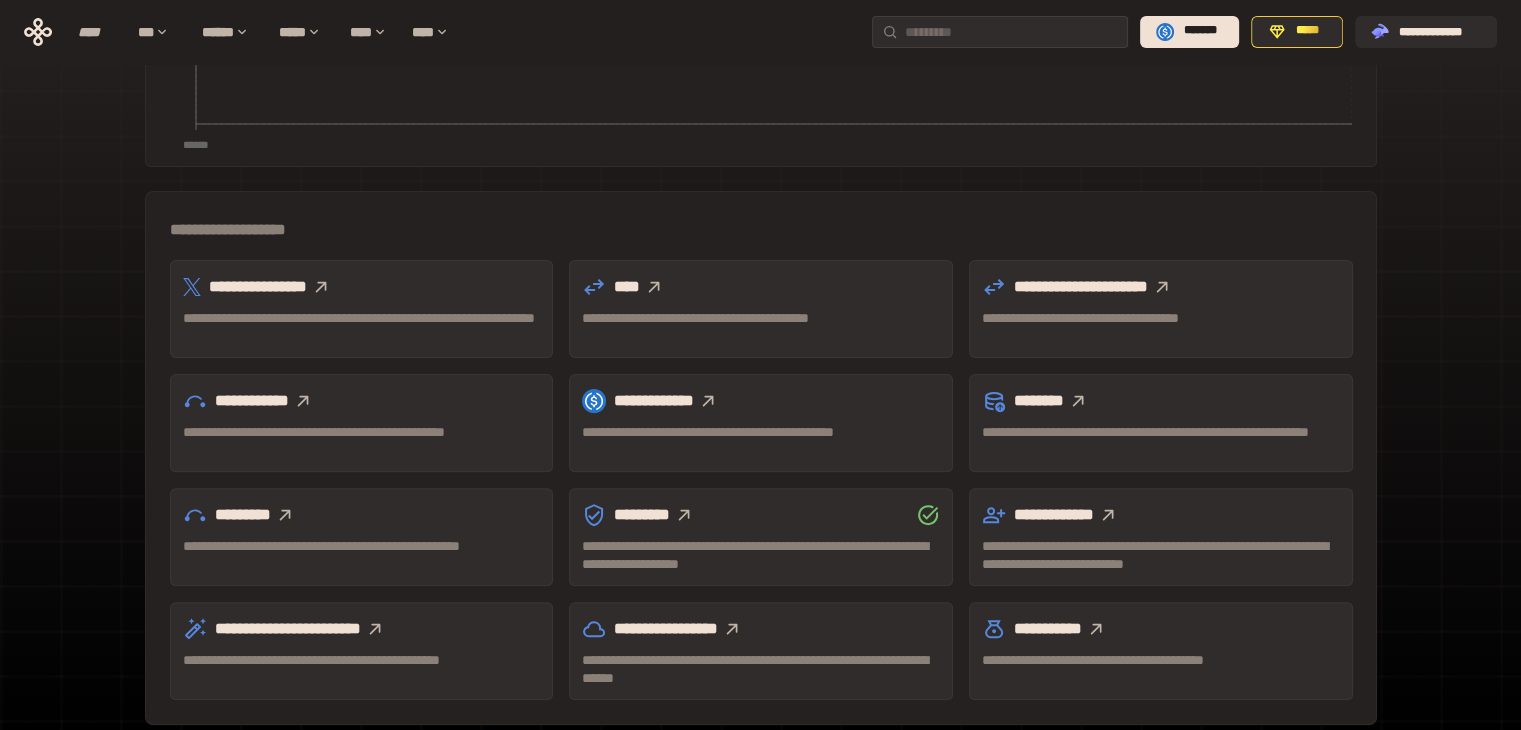 click 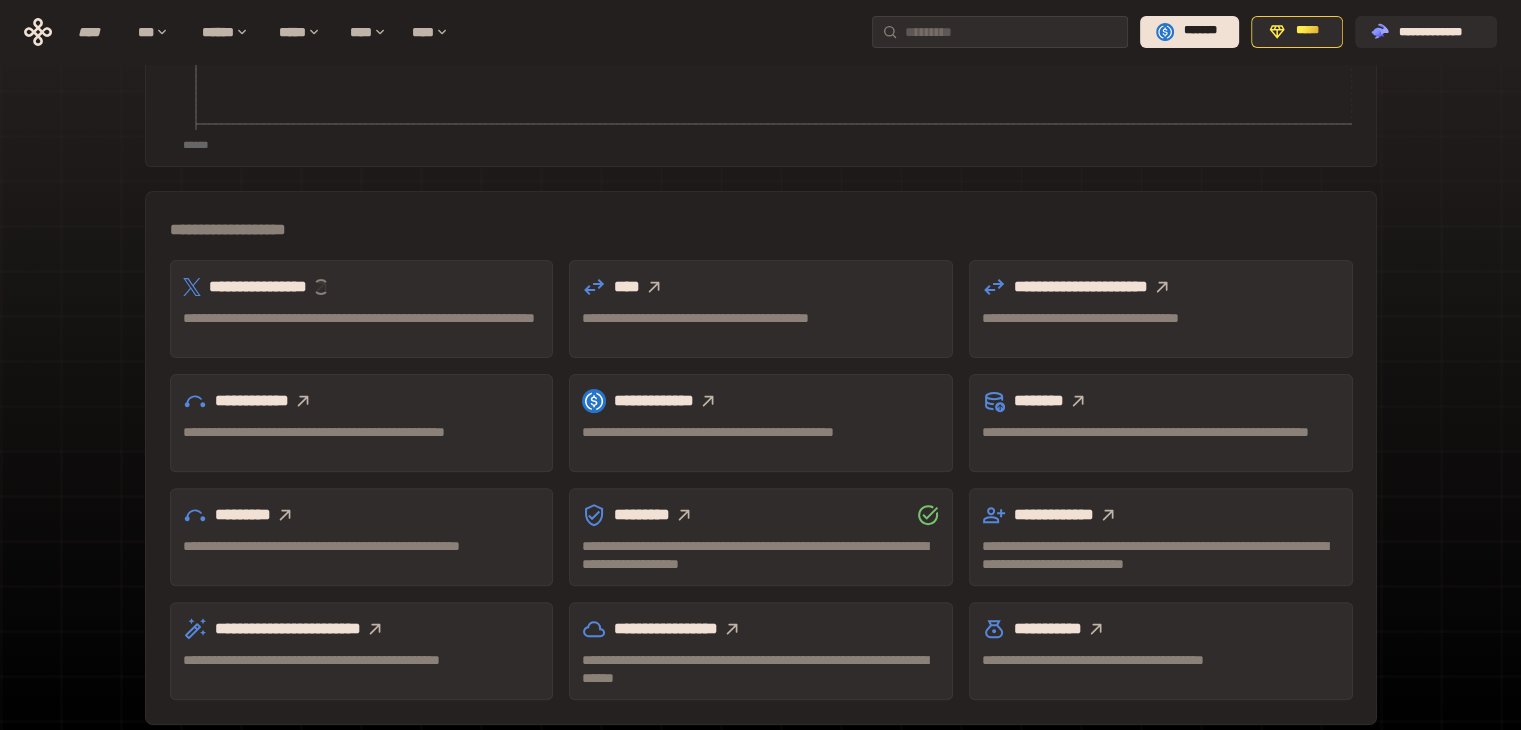 click 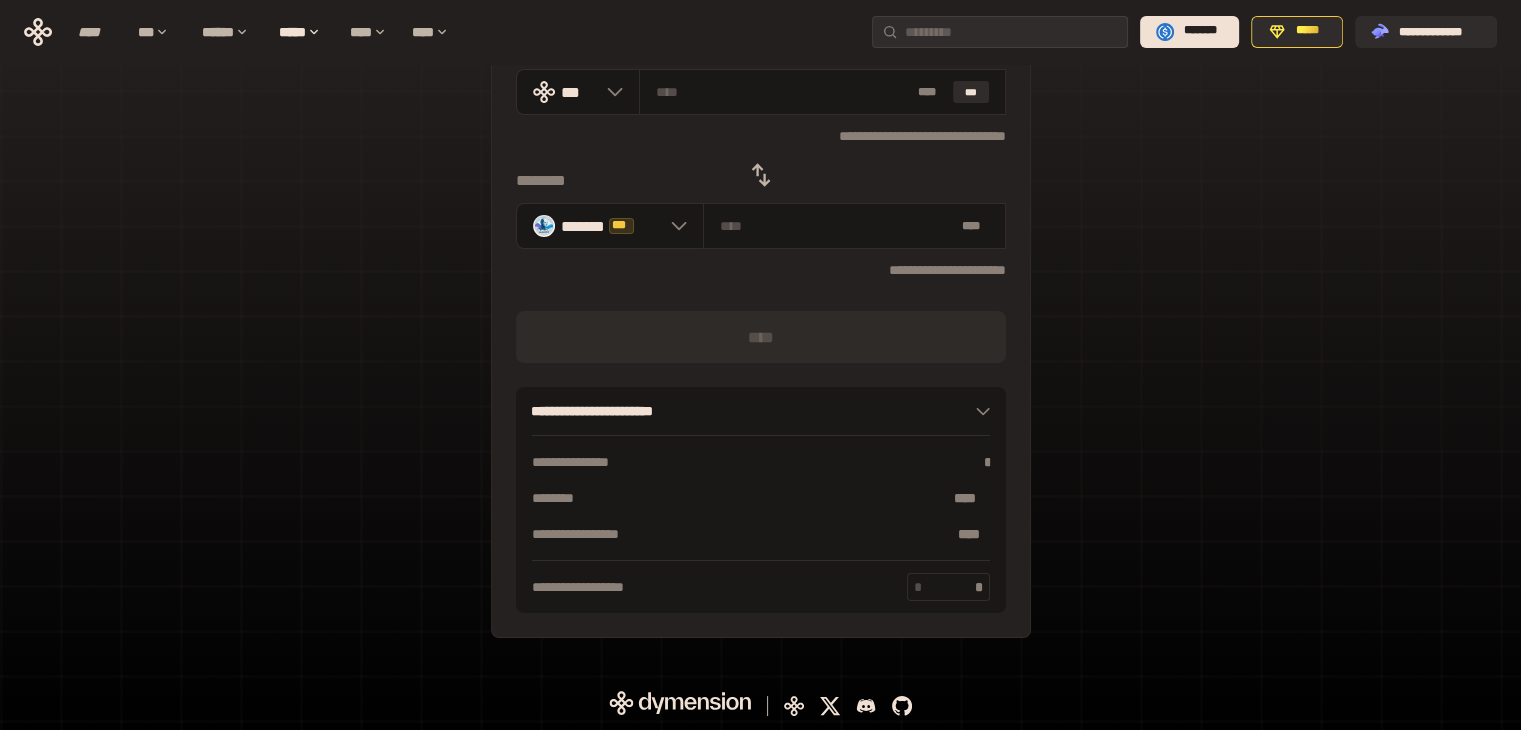 scroll, scrollTop: 0, scrollLeft: 0, axis: both 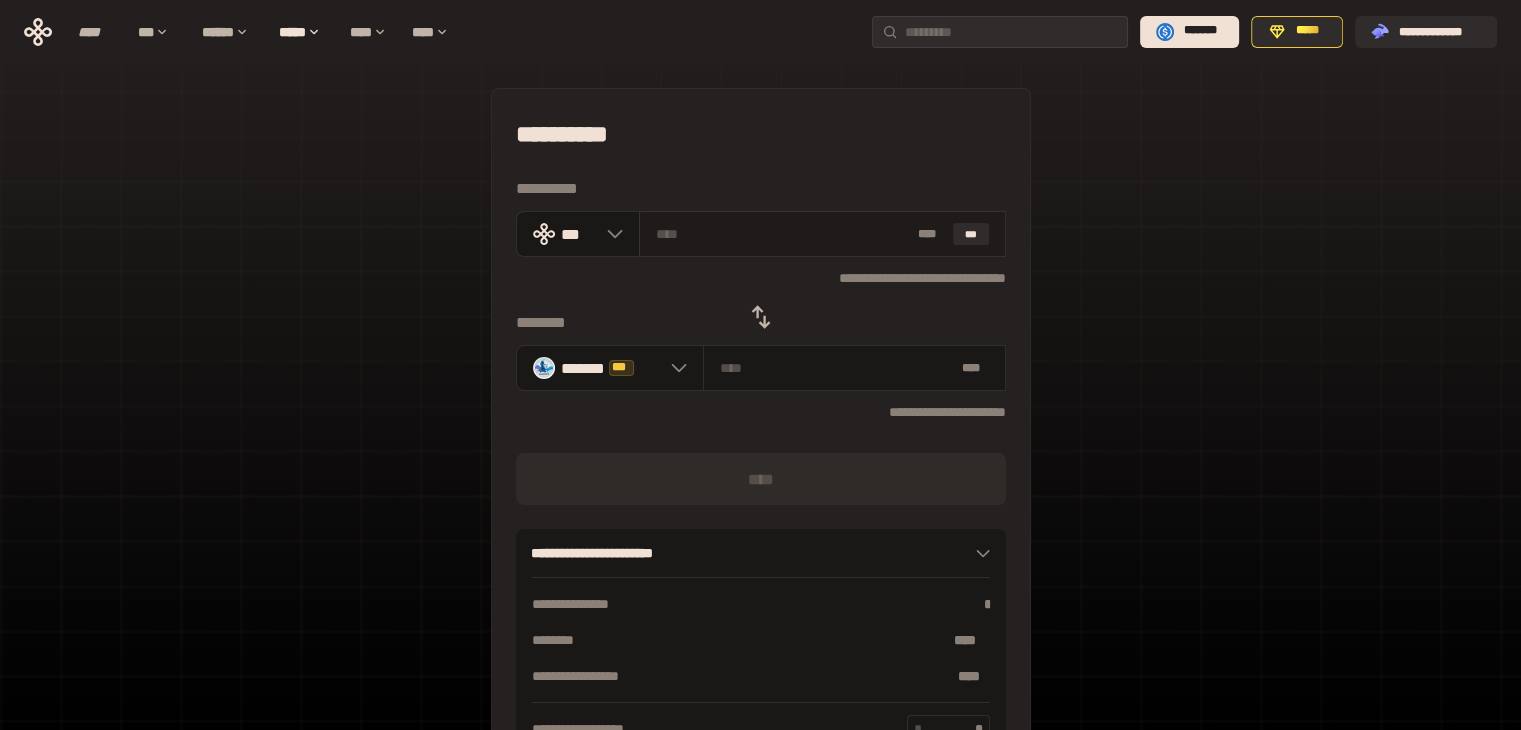 click at bounding box center (783, 234) 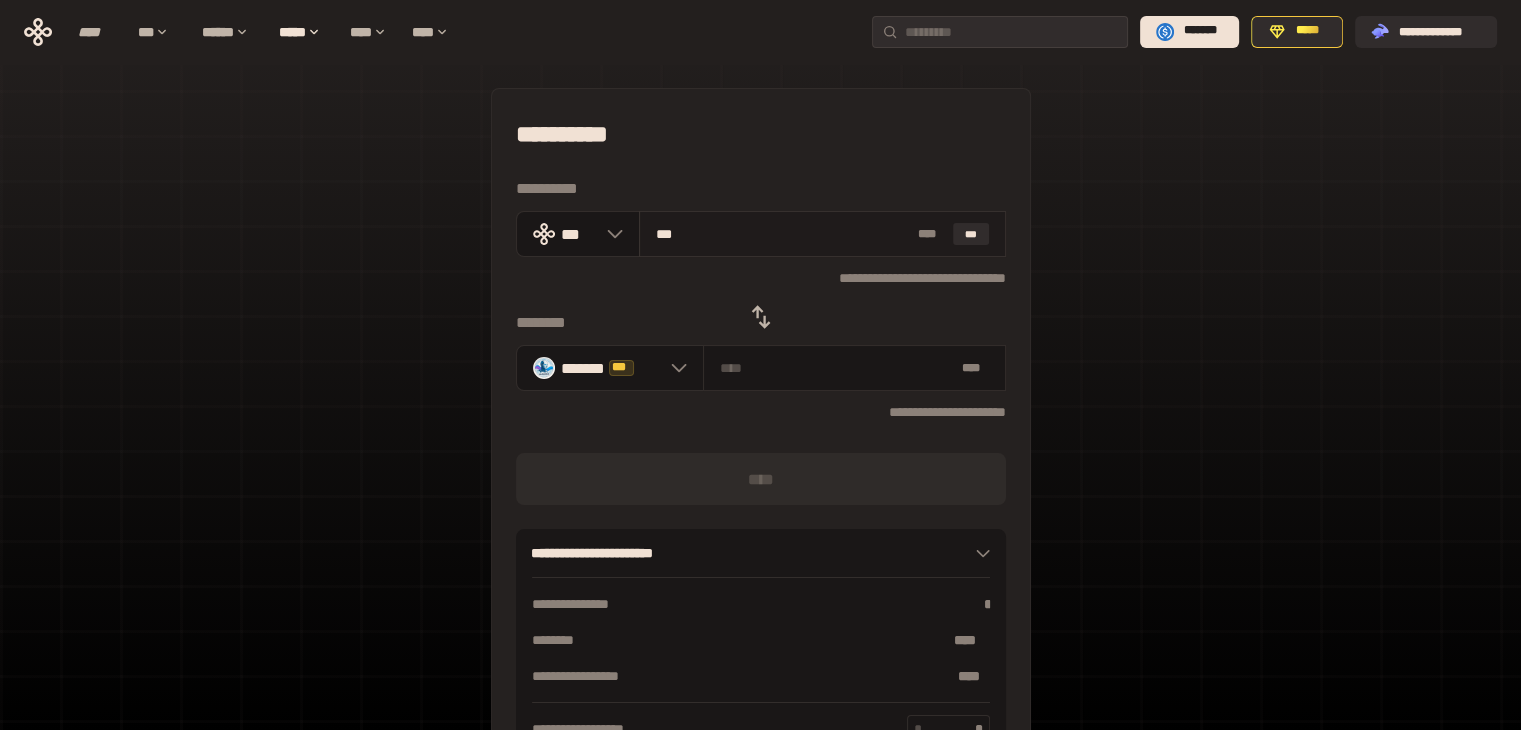 type on "****" 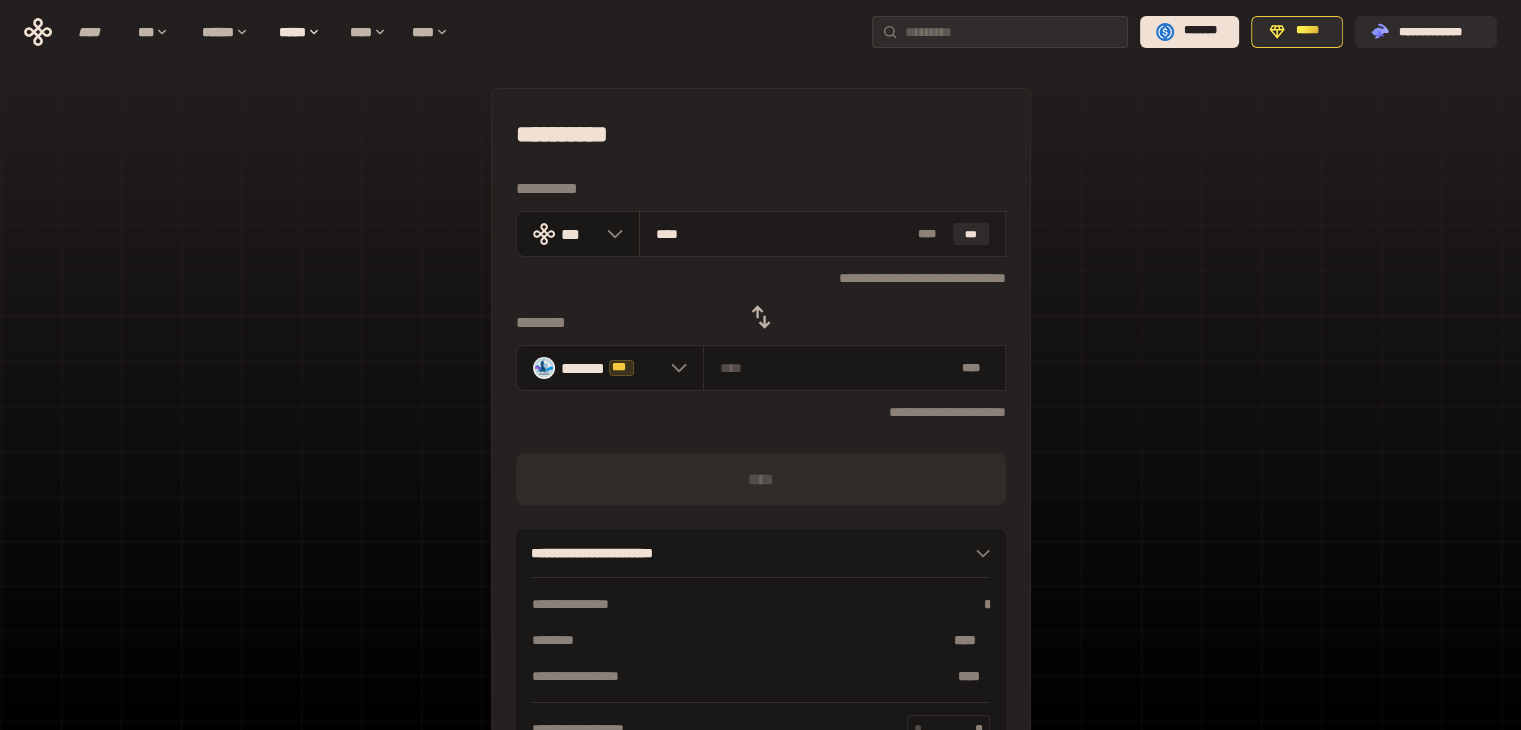 type on "**********" 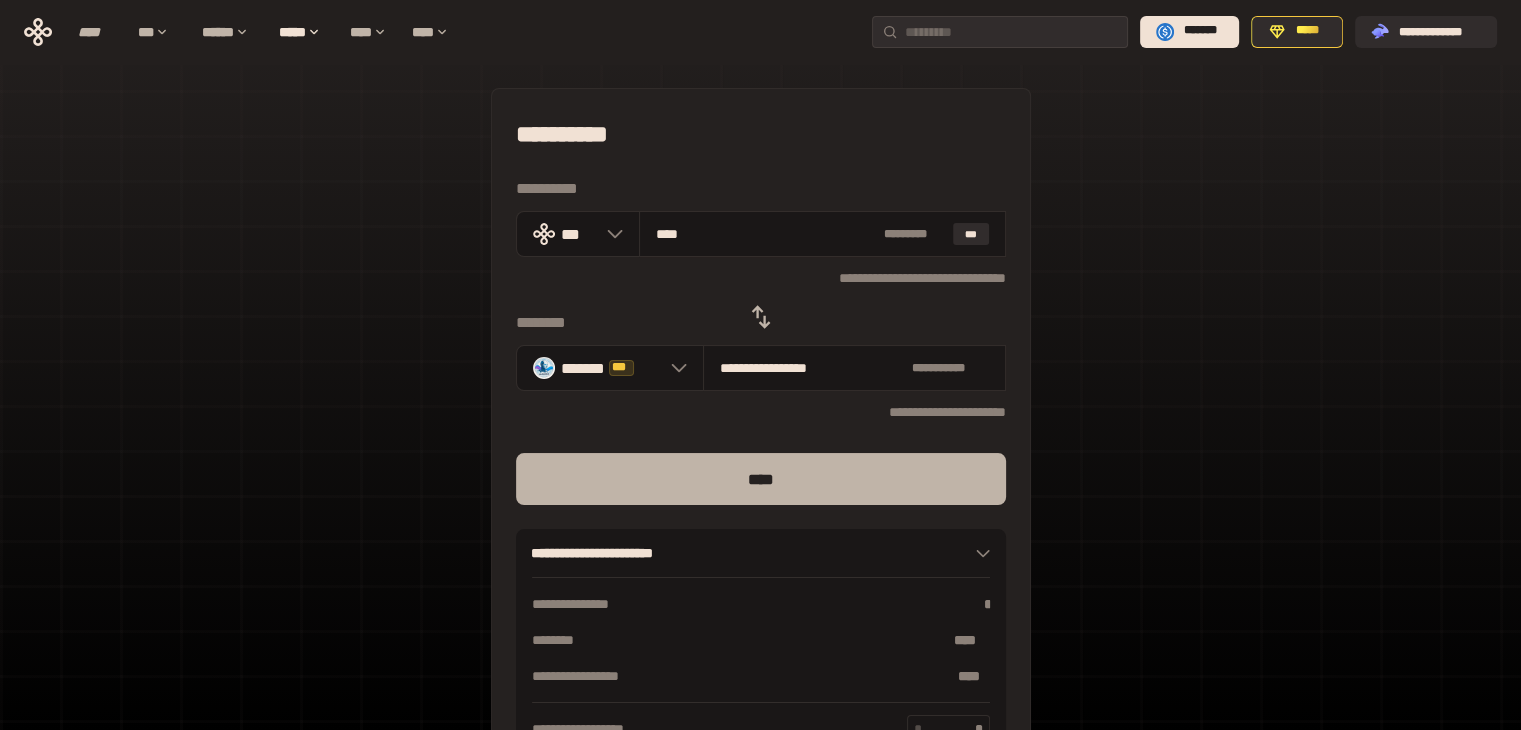 type on "****" 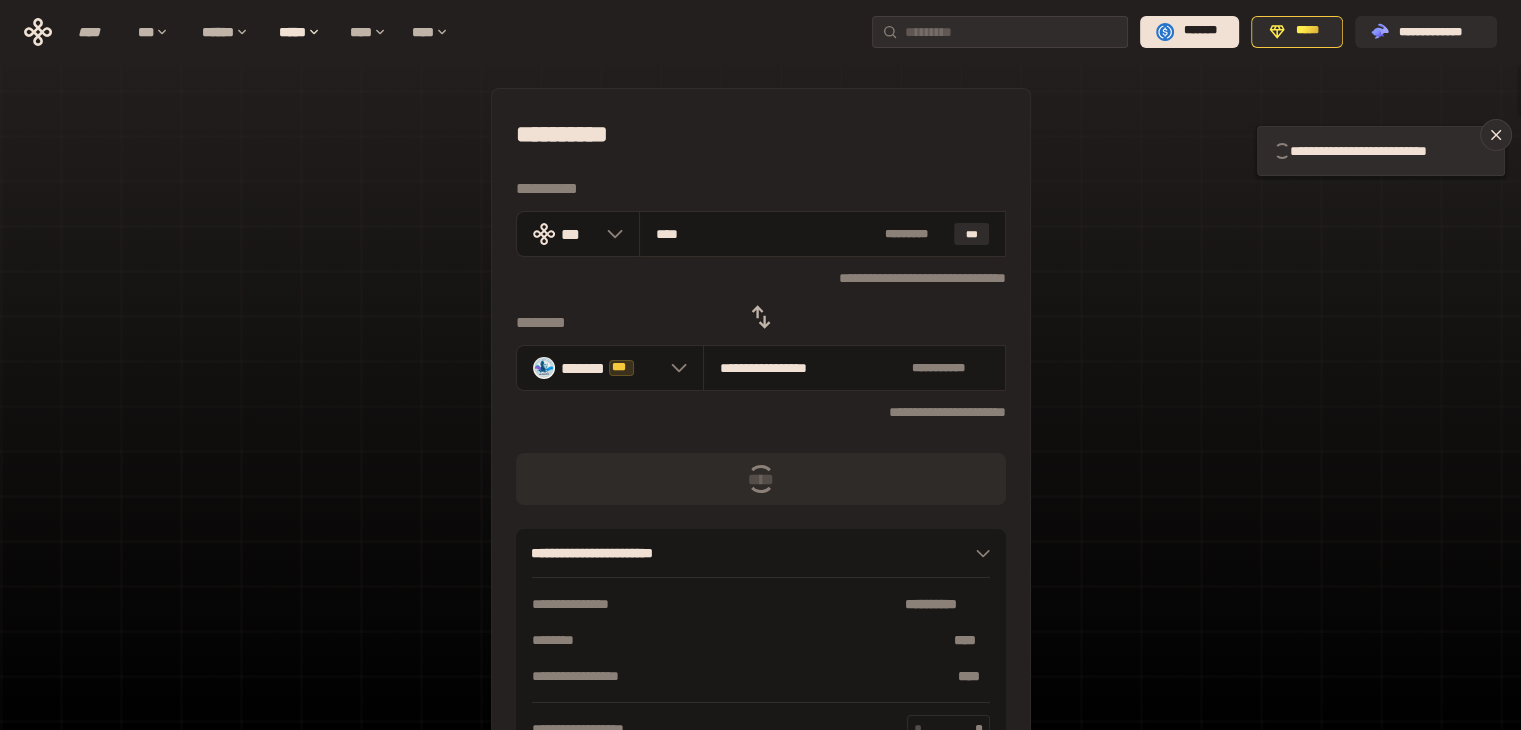 type 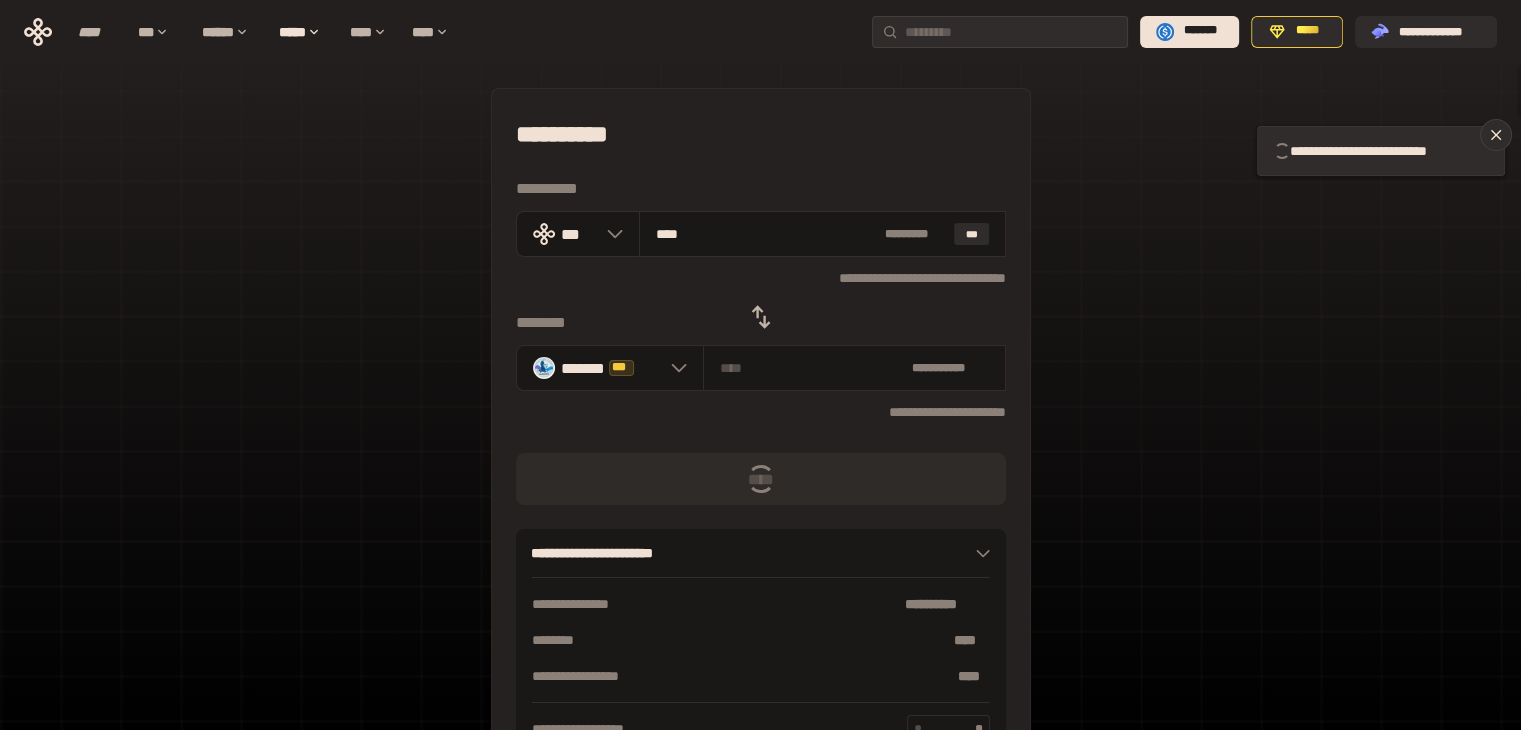 type 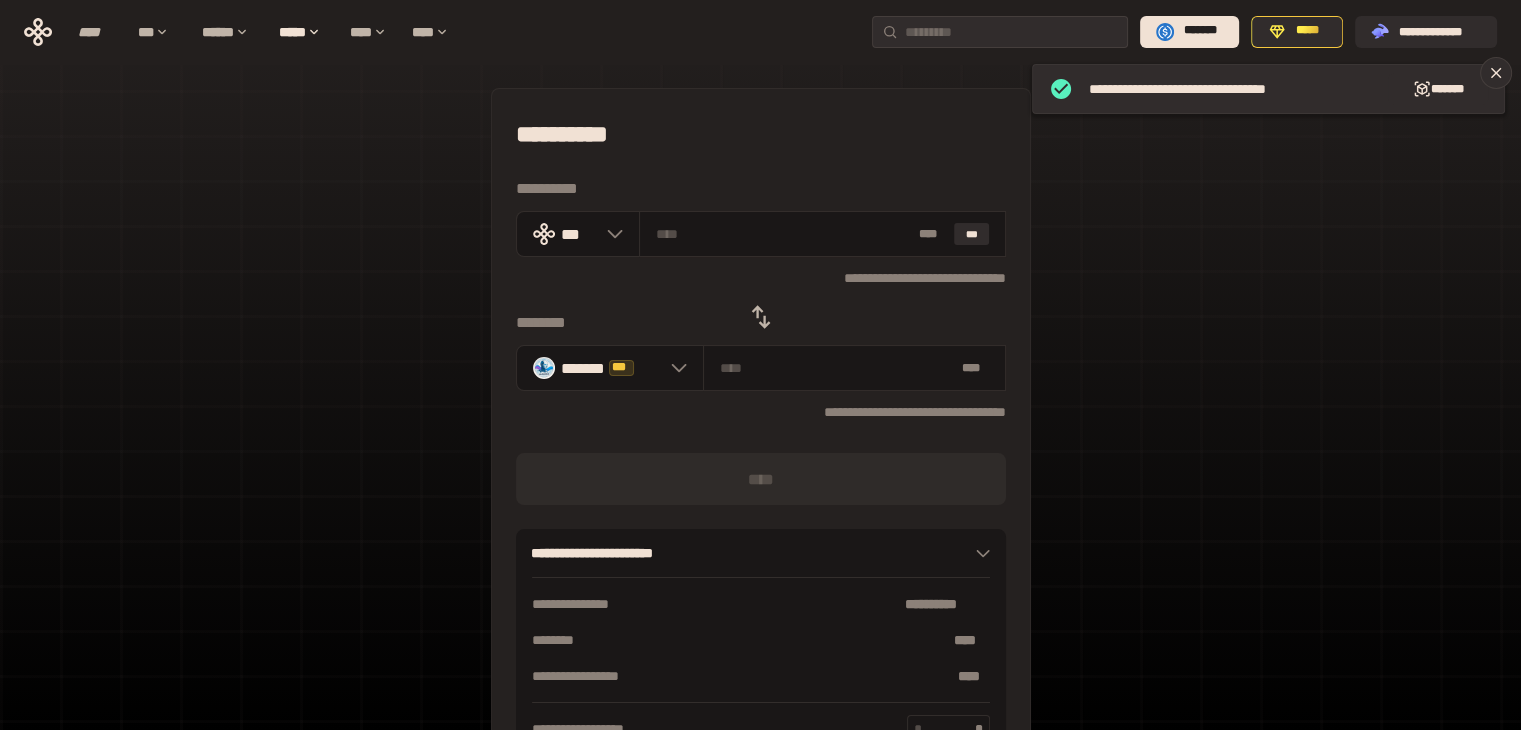 click on "**********" at bounding box center [760, 444] 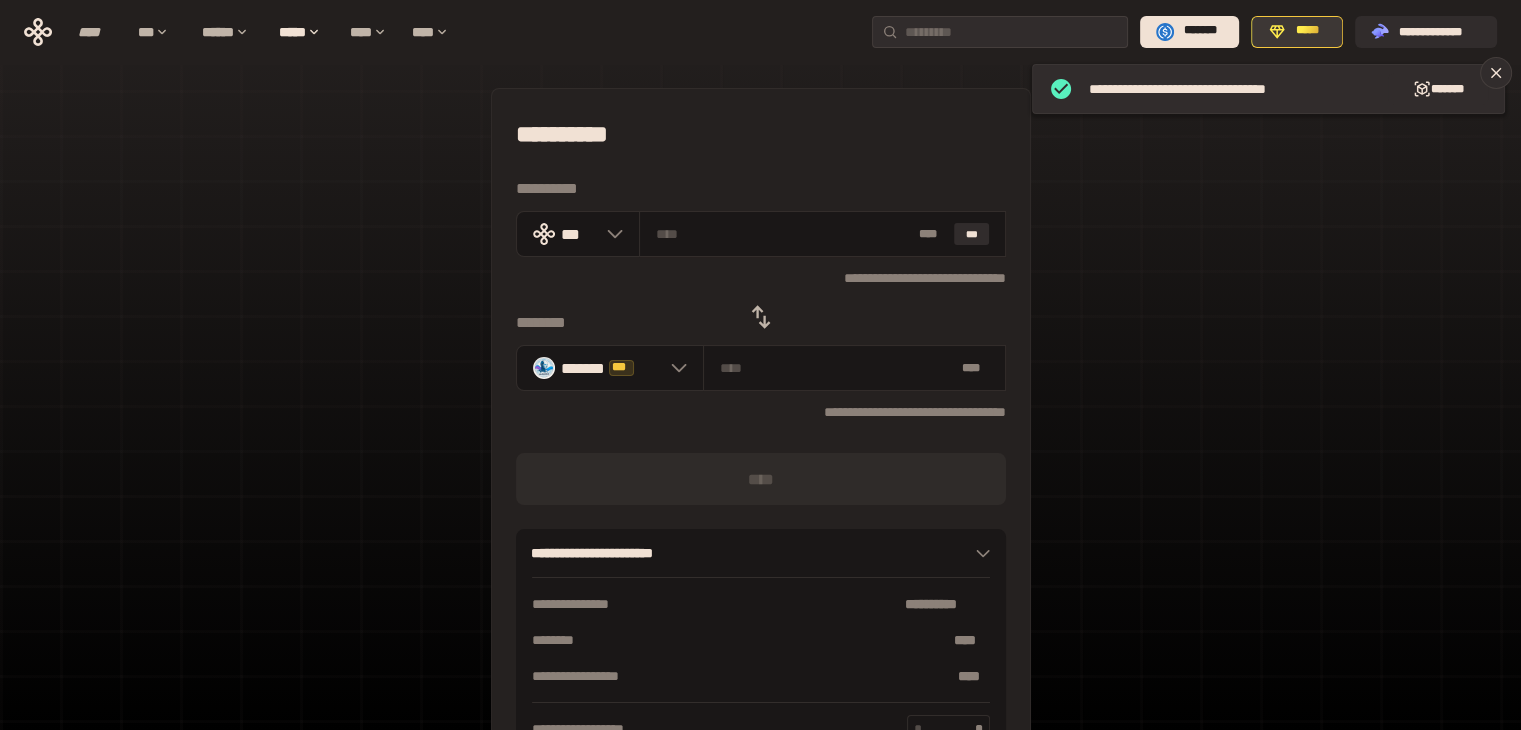click on "*****" at bounding box center (1297, 32) 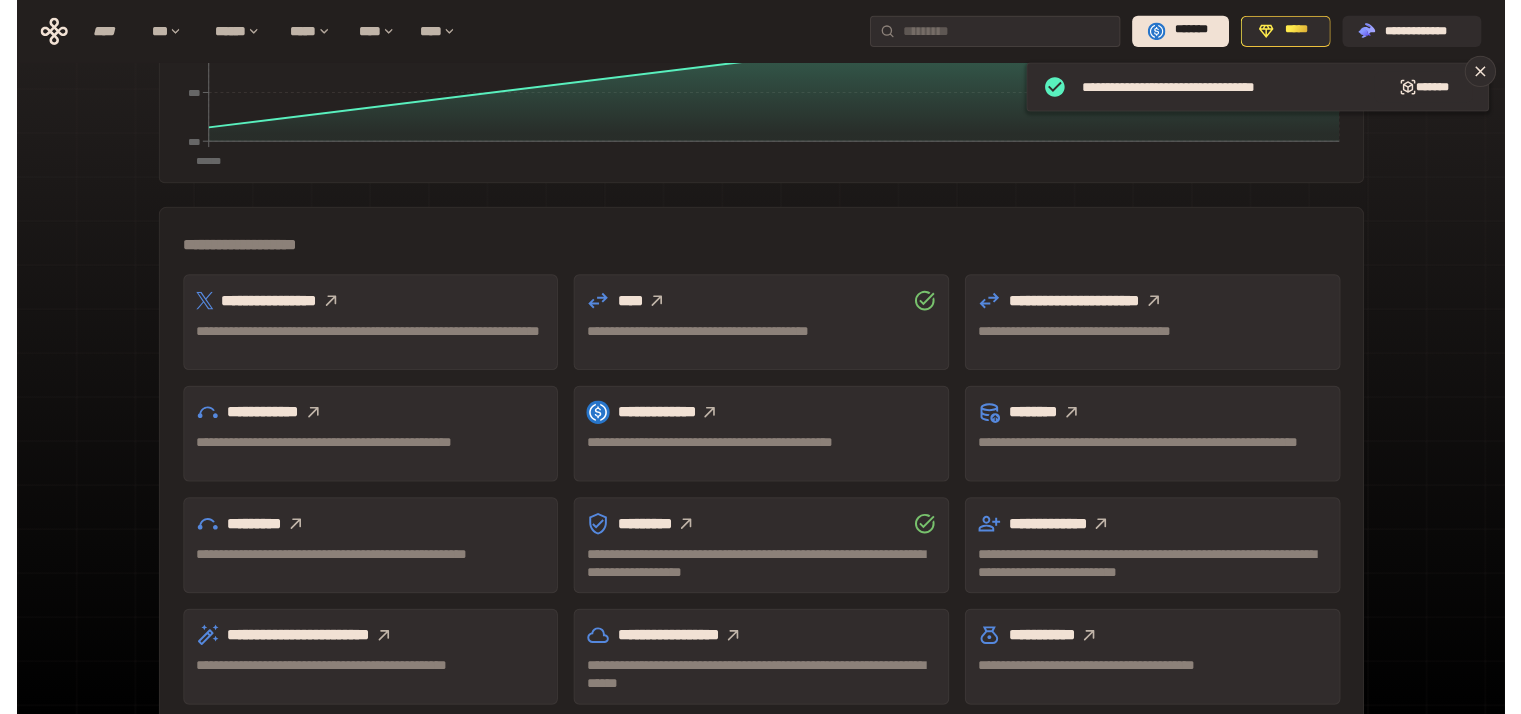 scroll, scrollTop: 555, scrollLeft: 0, axis: vertical 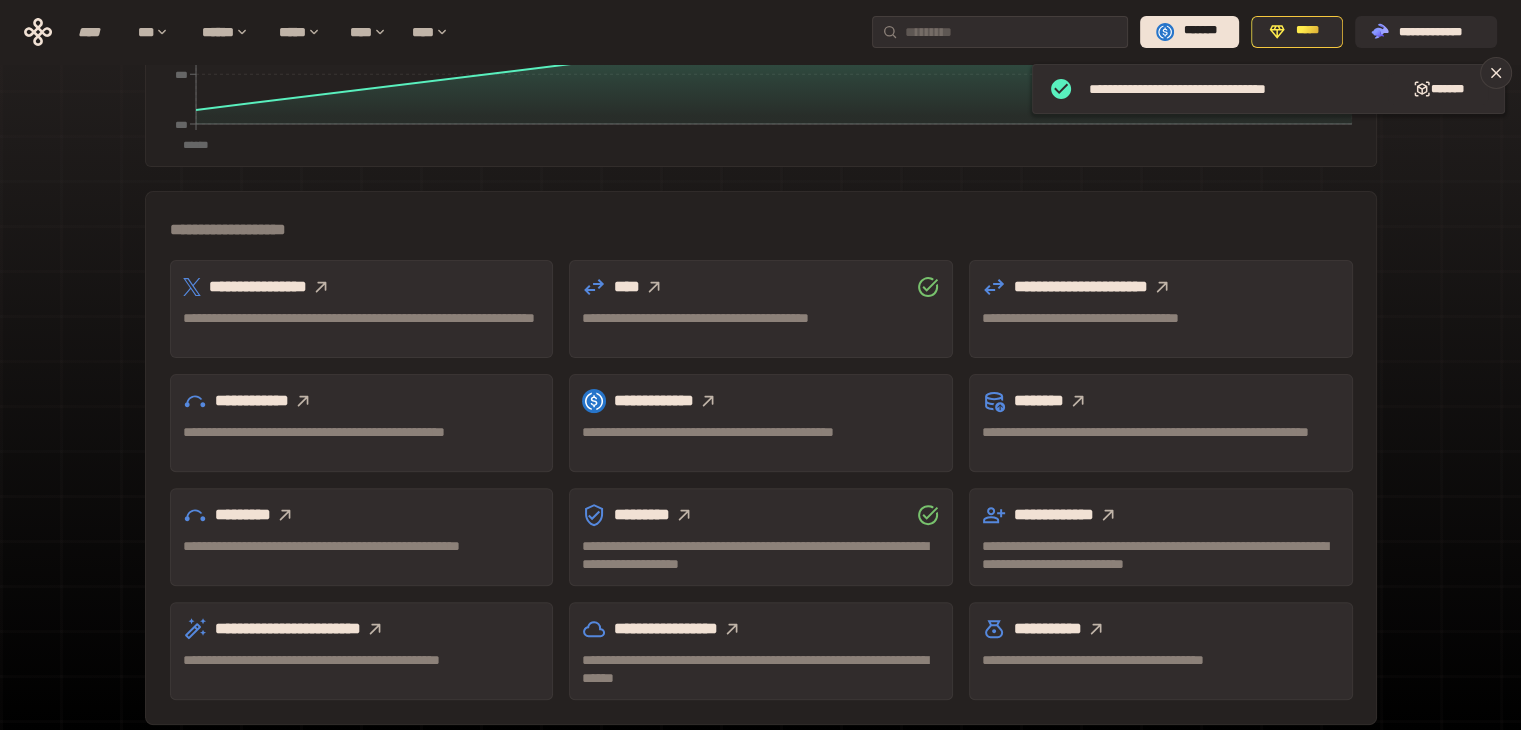 click 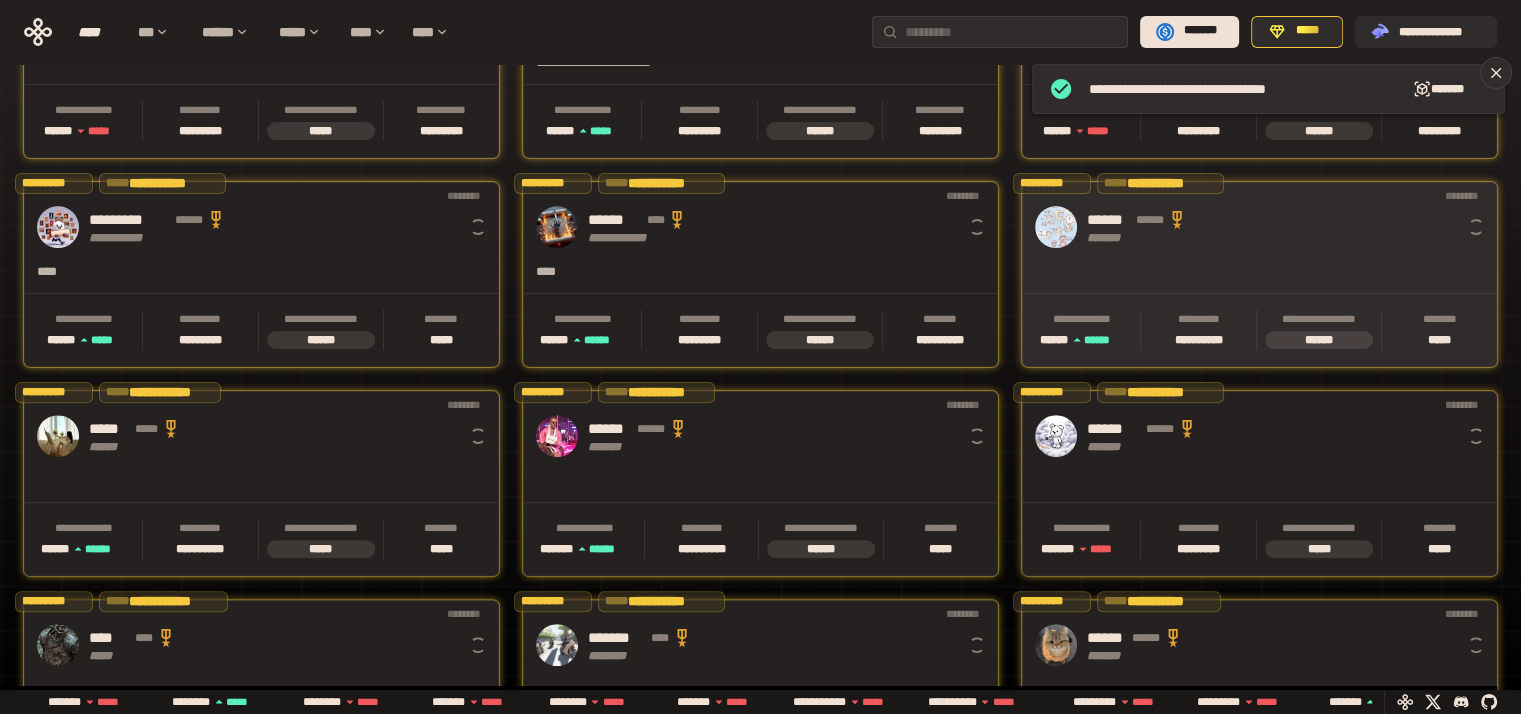 scroll, scrollTop: 0, scrollLeft: 16, axis: horizontal 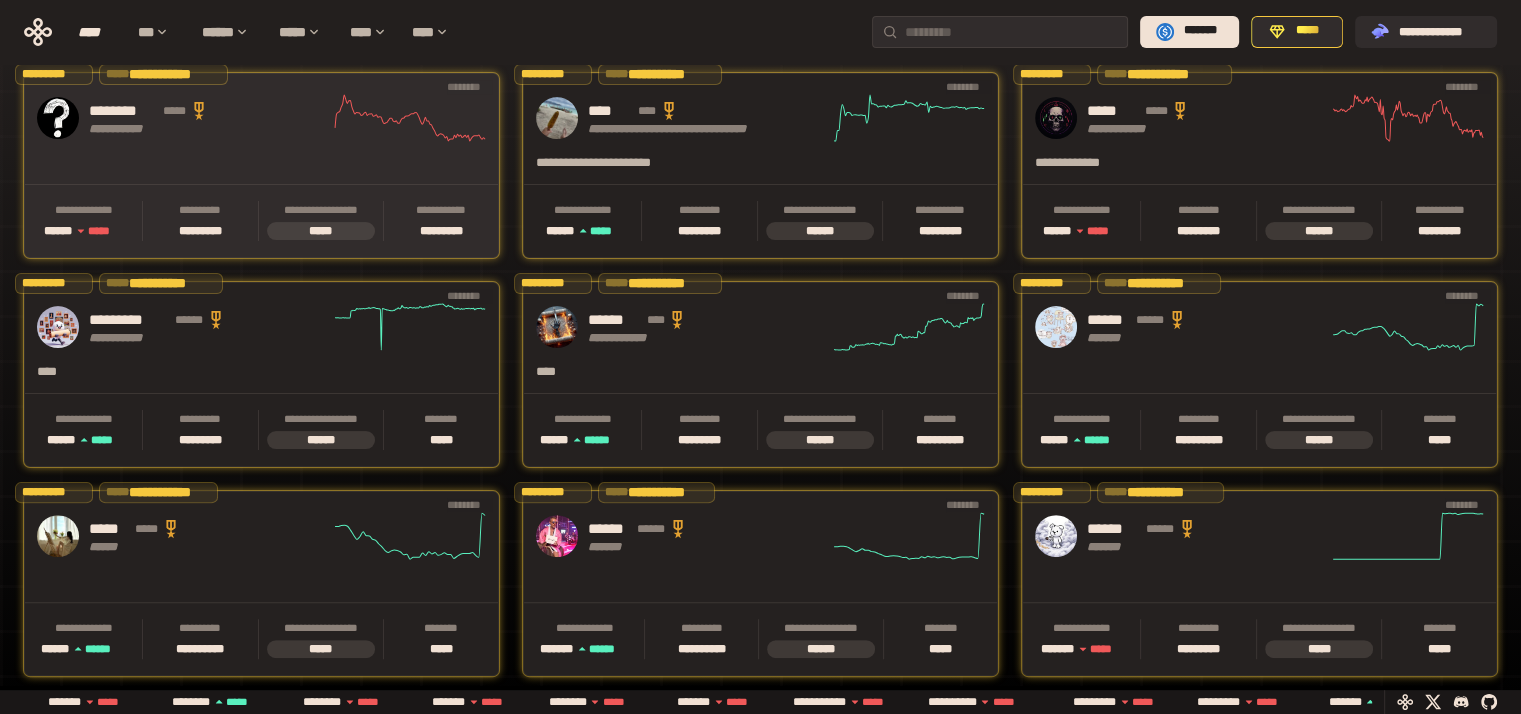 click on "**********" at bounding box center (261, 165) 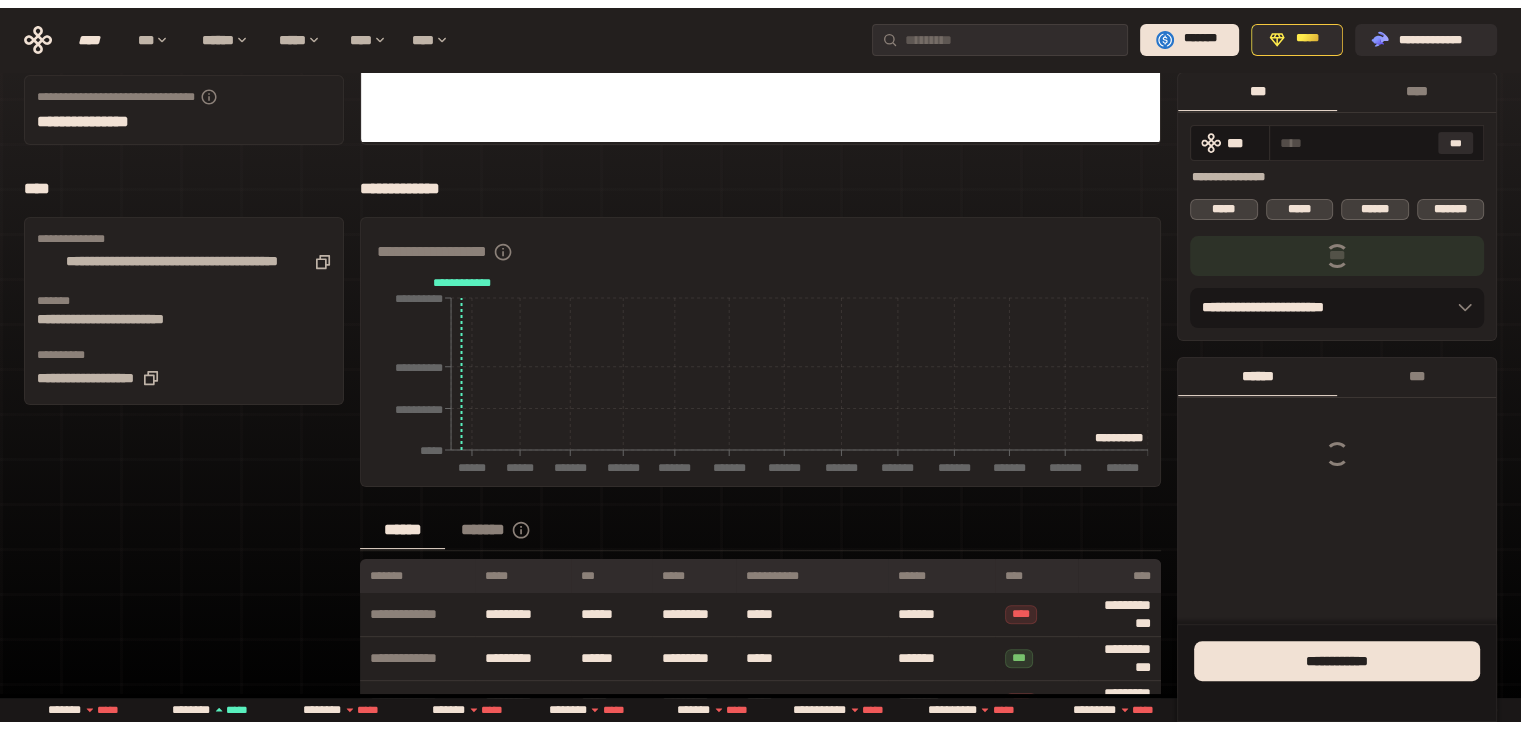 scroll, scrollTop: 0, scrollLeft: 0, axis: both 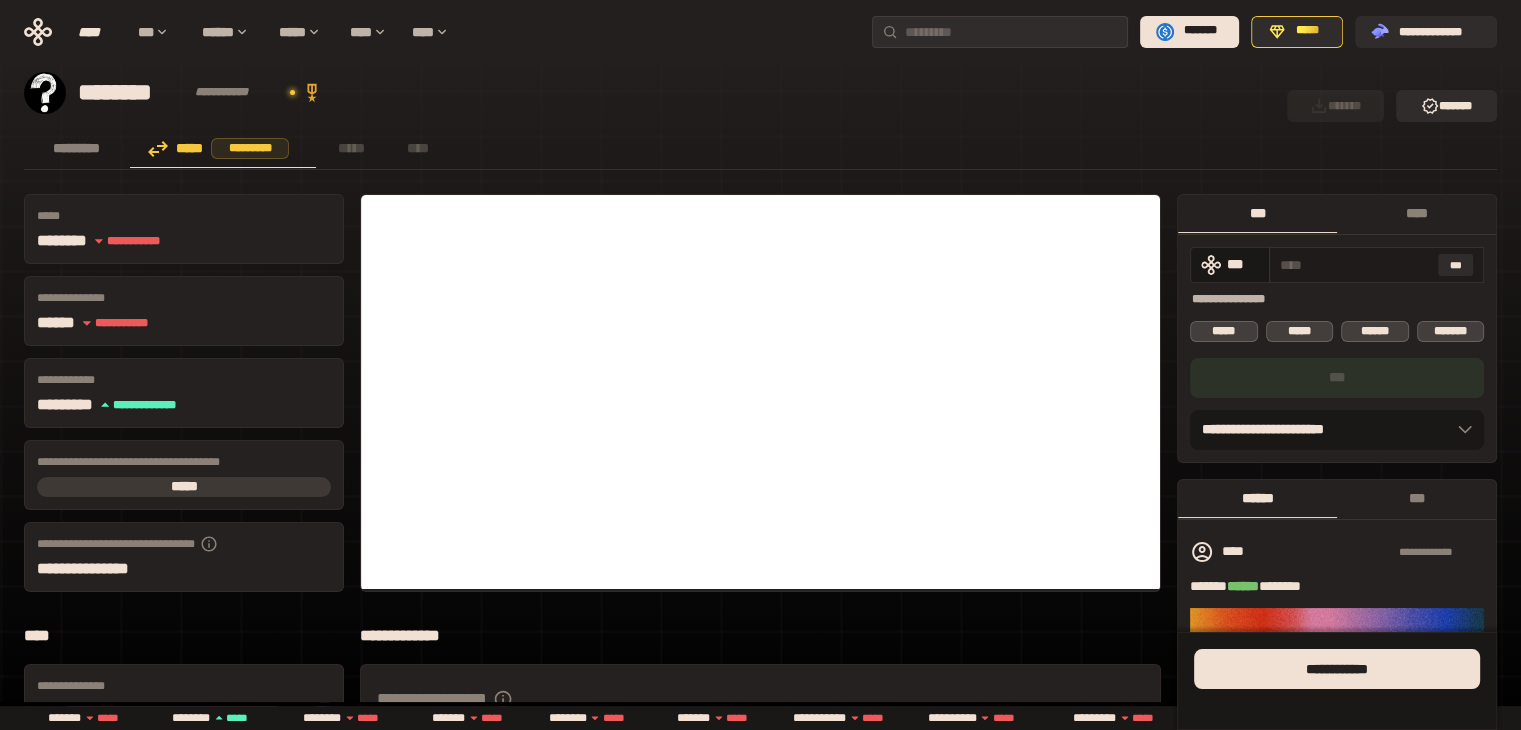 click at bounding box center (1355, 265) 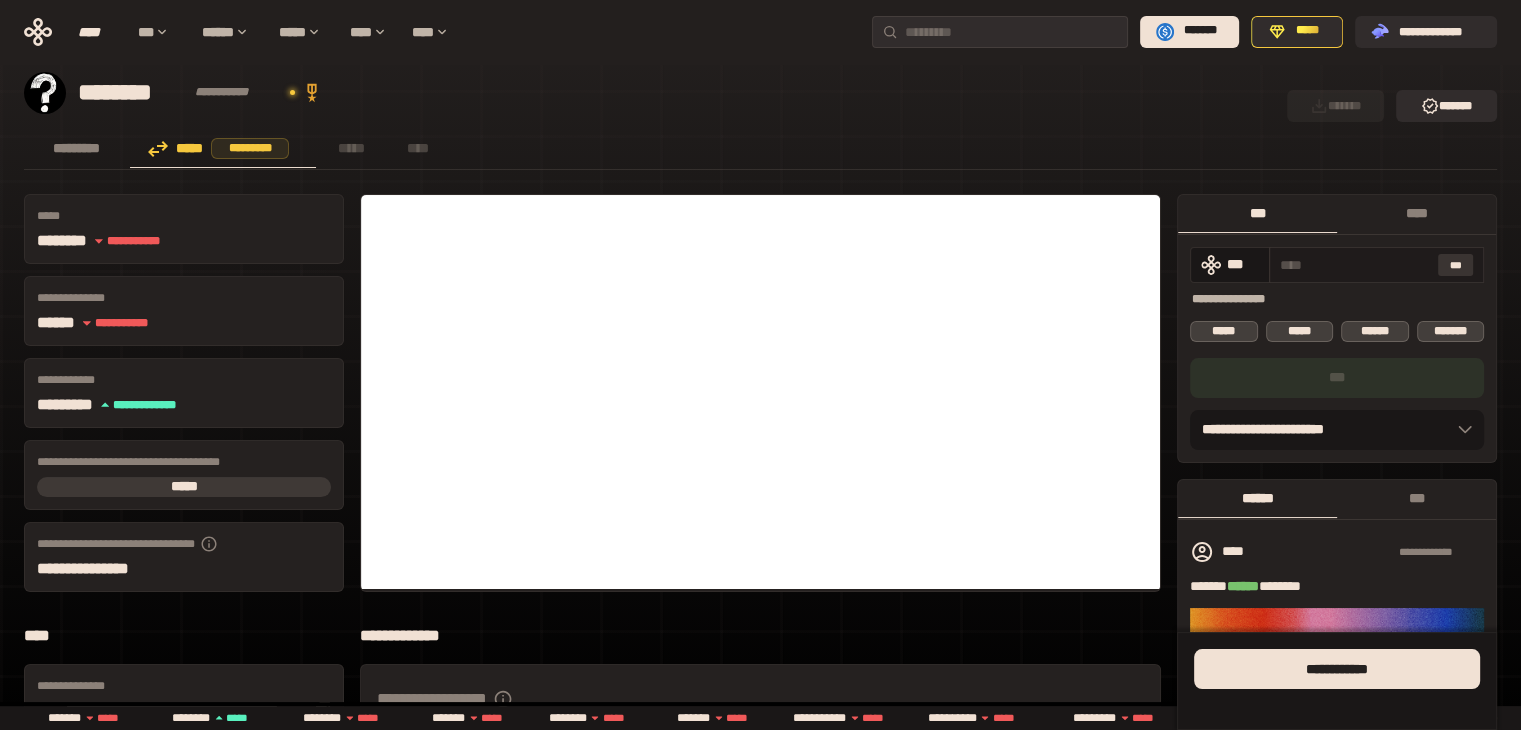 click on "***" at bounding box center [1456, 265] 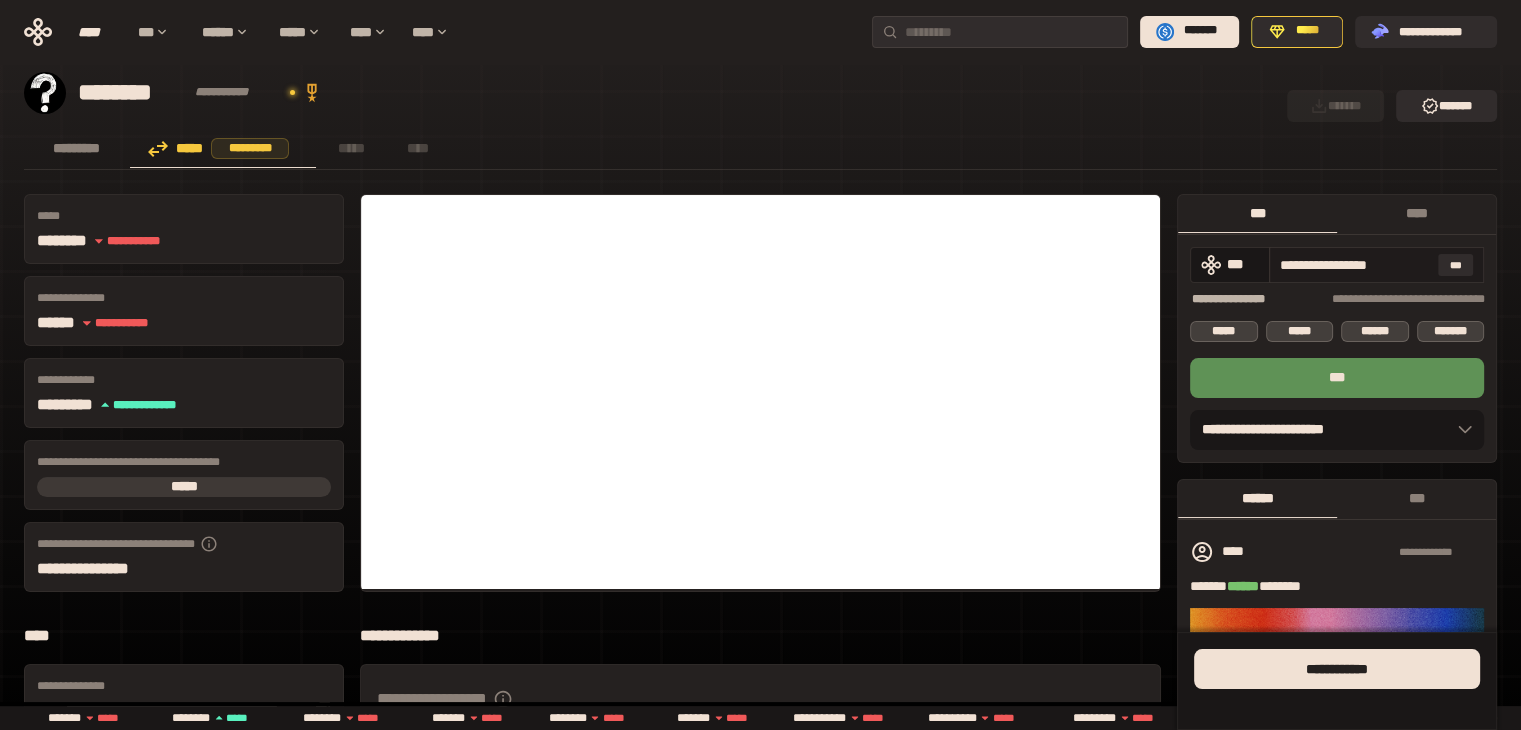 drag, startPoint x: 1282, startPoint y: 264, endPoint x: 1458, endPoint y: 277, distance: 176.47946 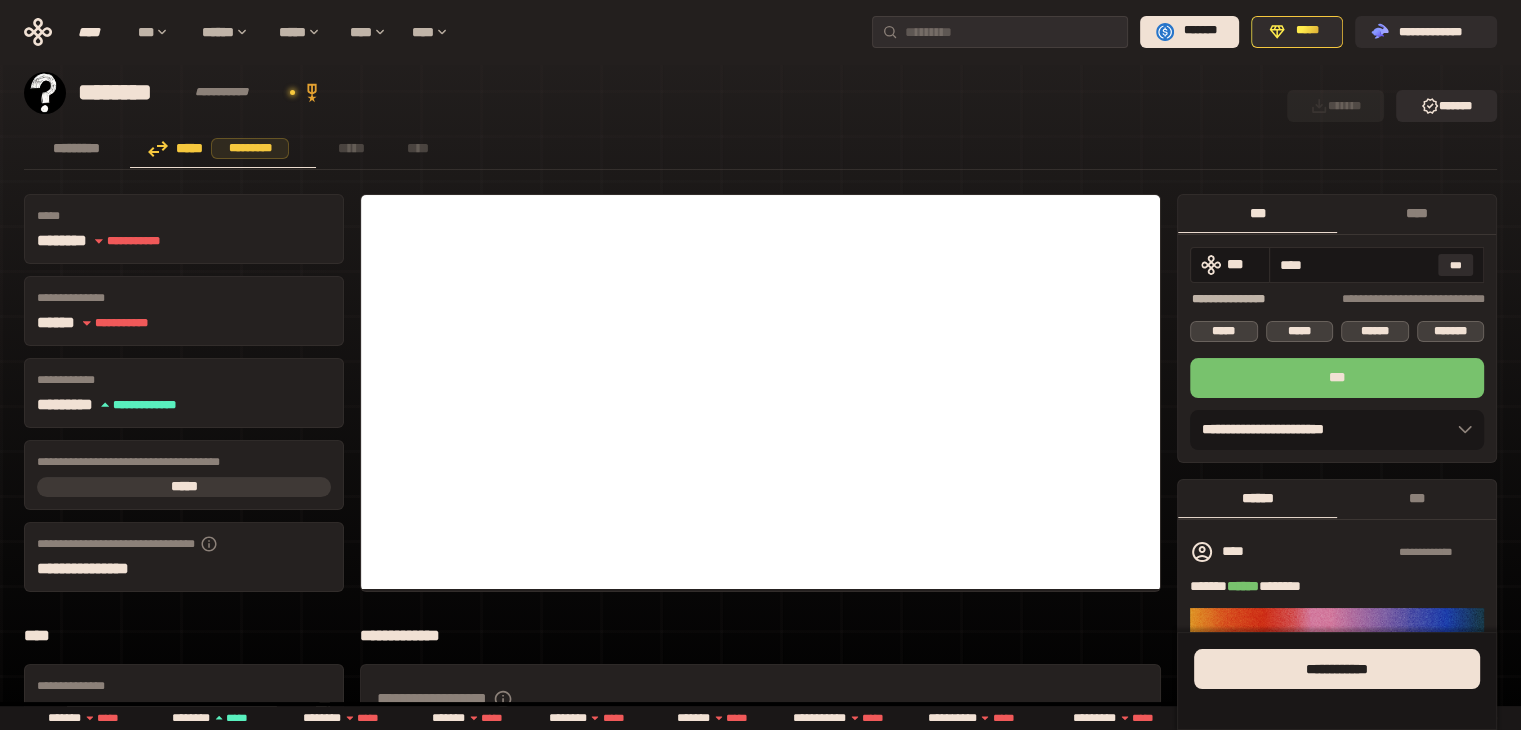 type on "****" 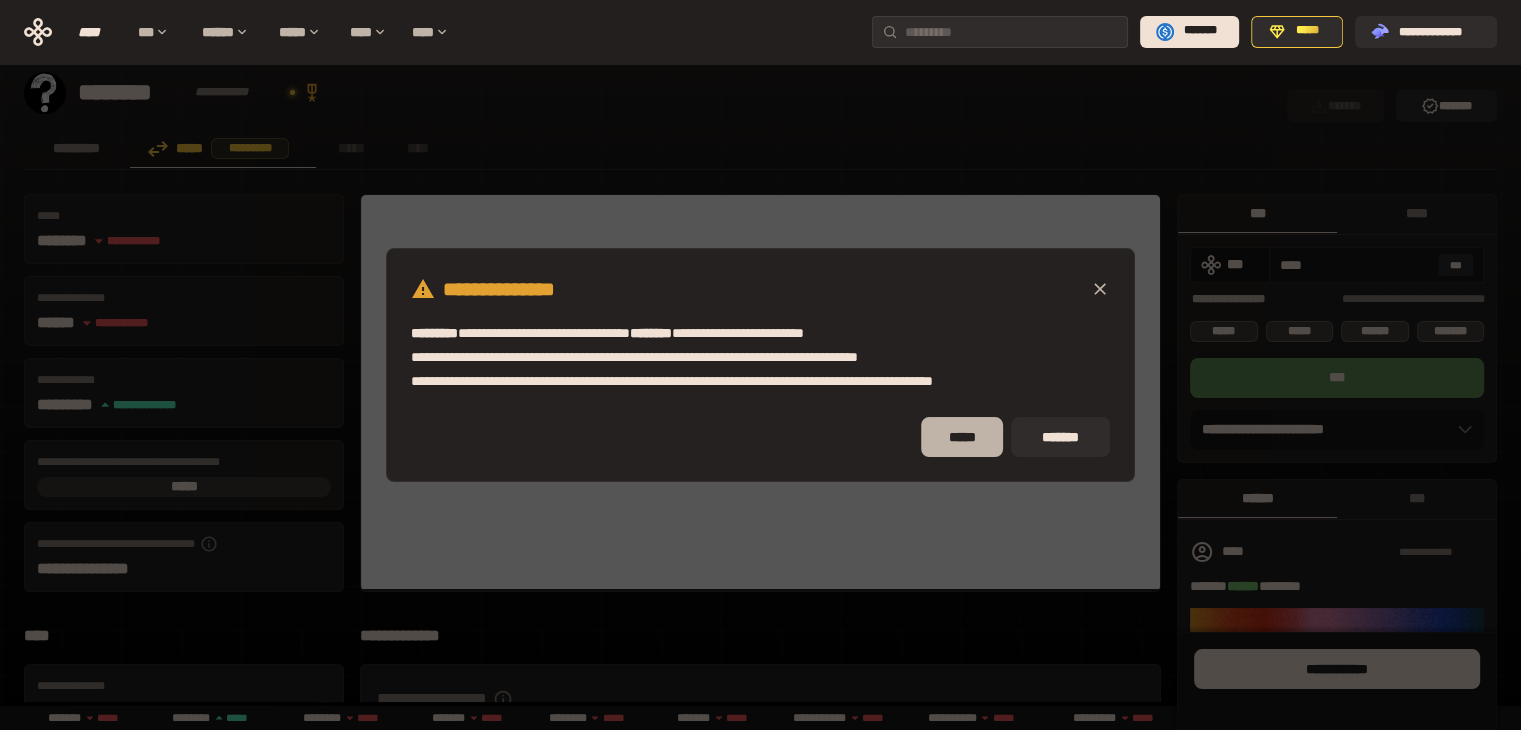 click on "*****" at bounding box center (962, 437) 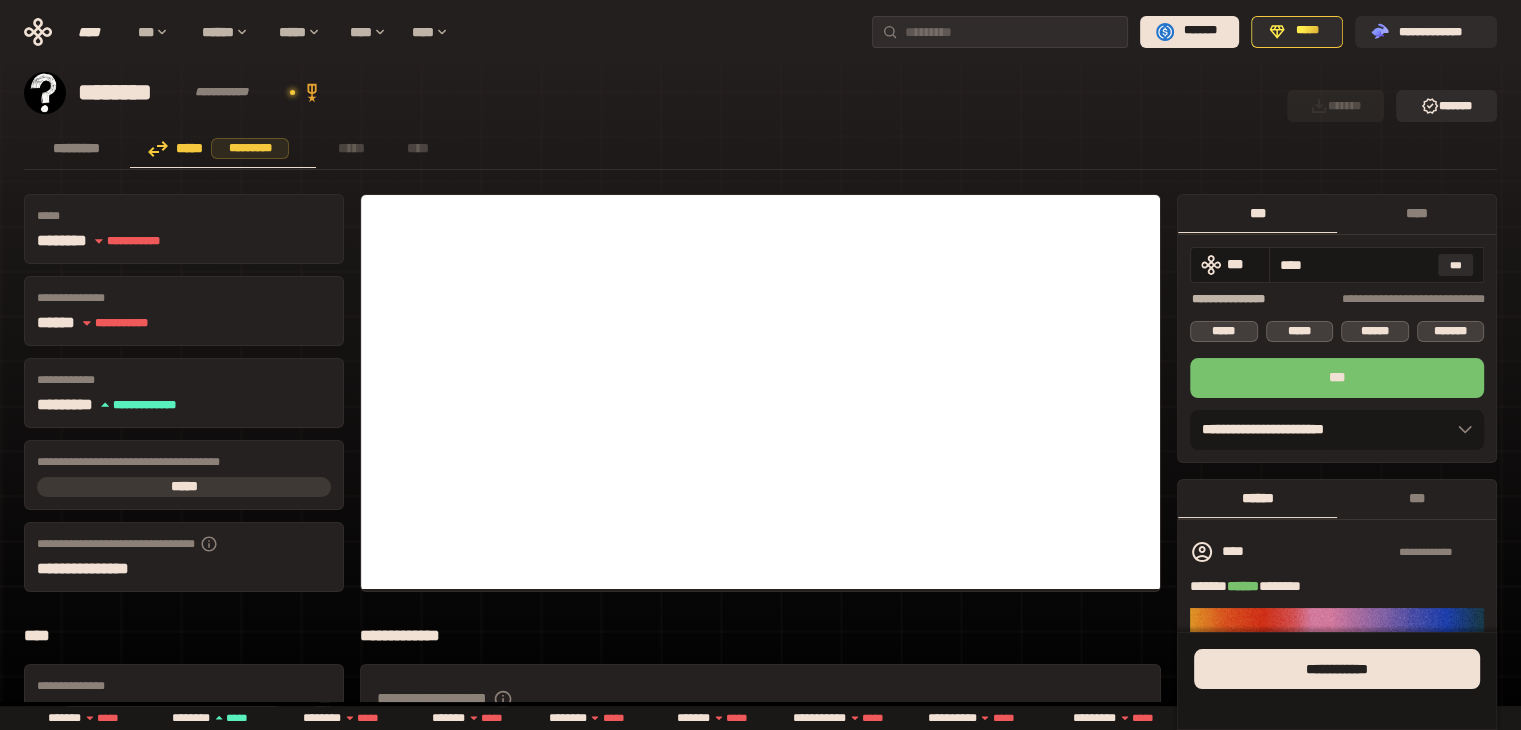 click on "***" at bounding box center [1337, 378] 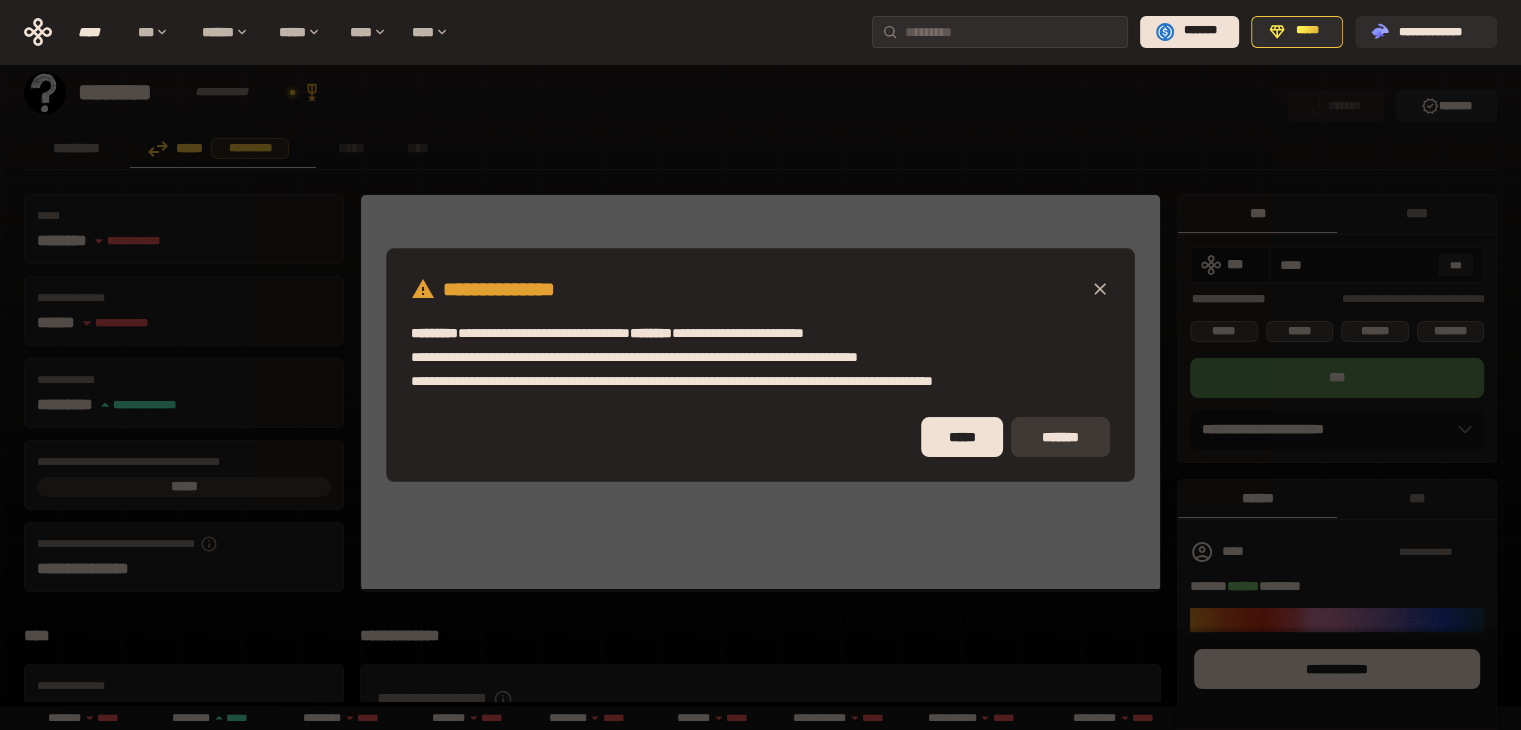 click on "*******" at bounding box center (1060, 437) 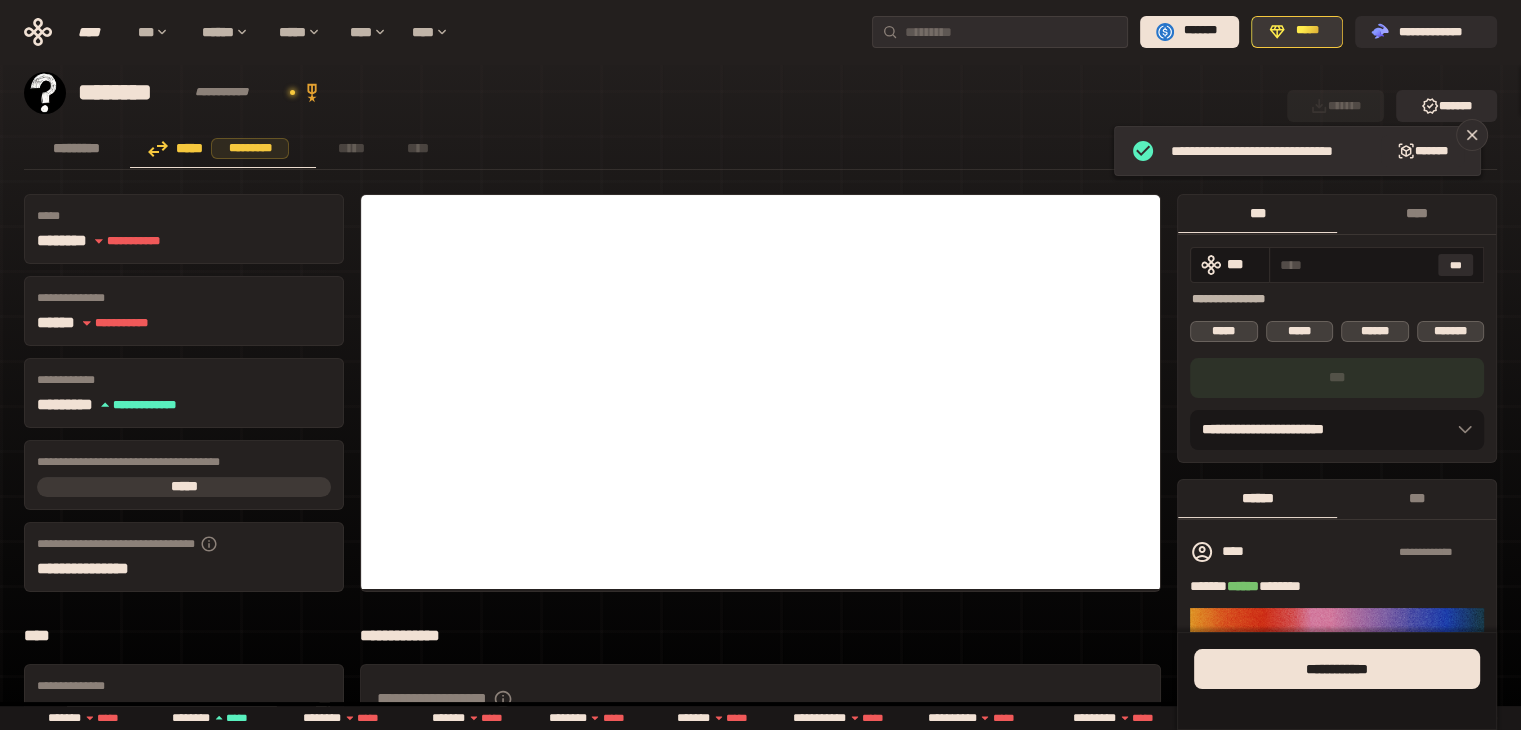 click on "*****" at bounding box center (1308, 31) 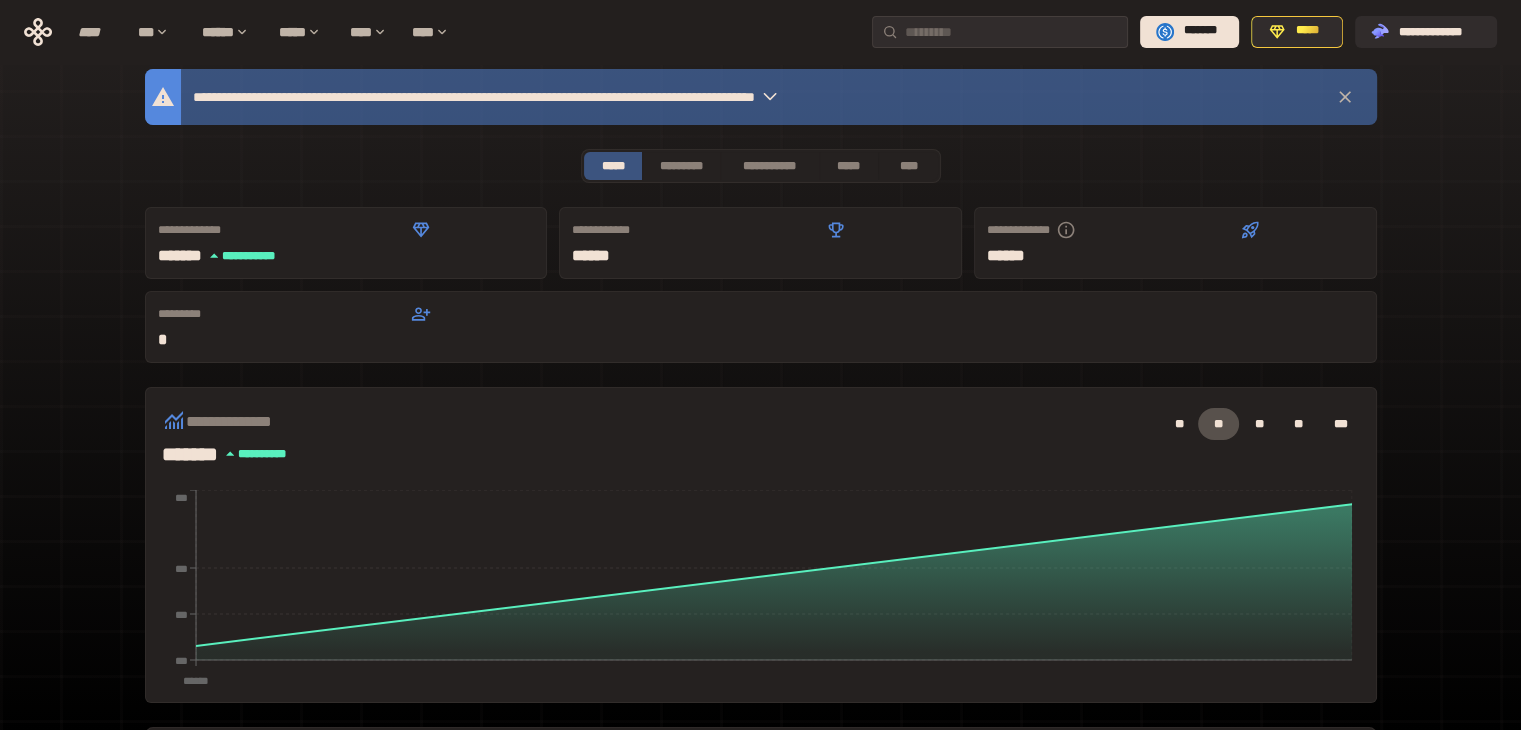 scroll, scrollTop: 0, scrollLeft: 0, axis: both 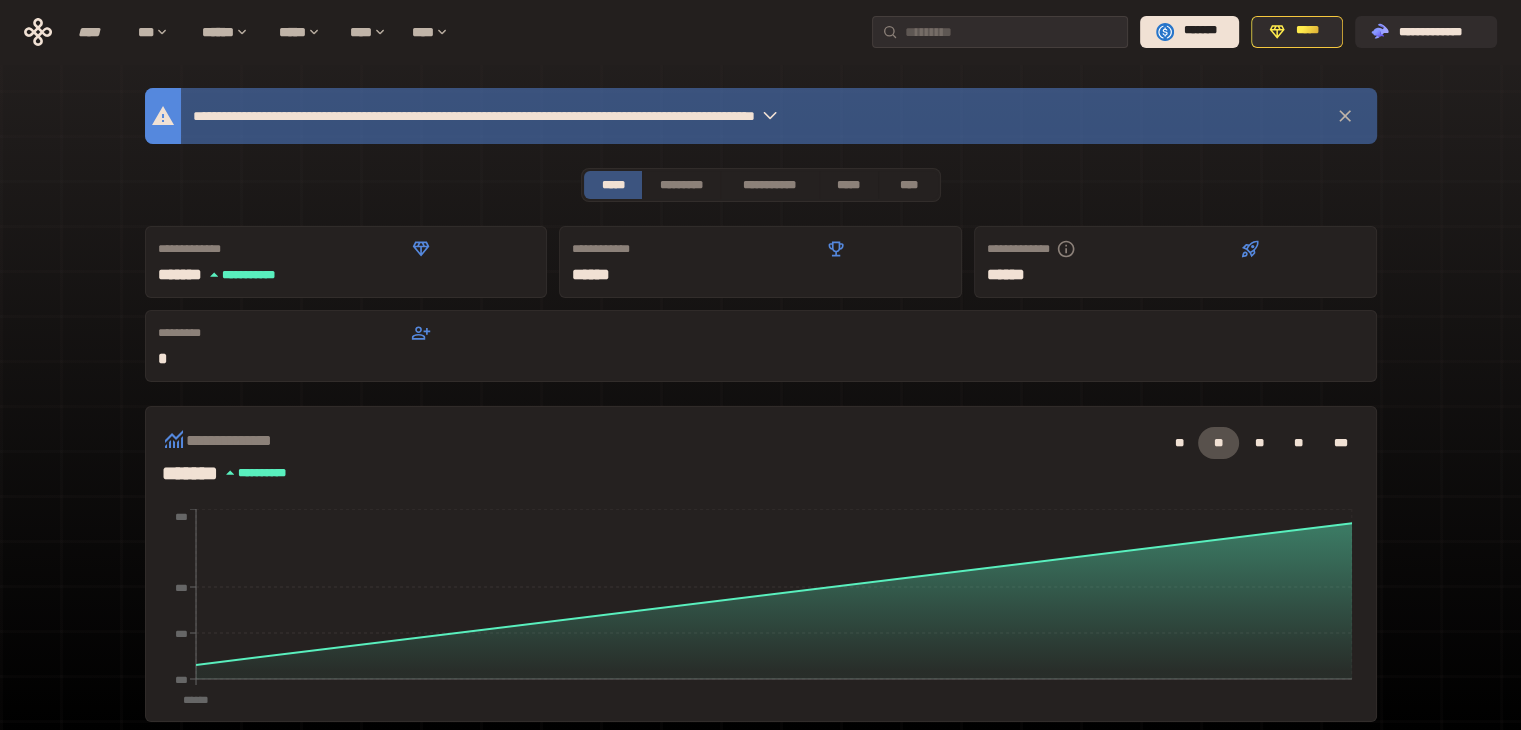 click 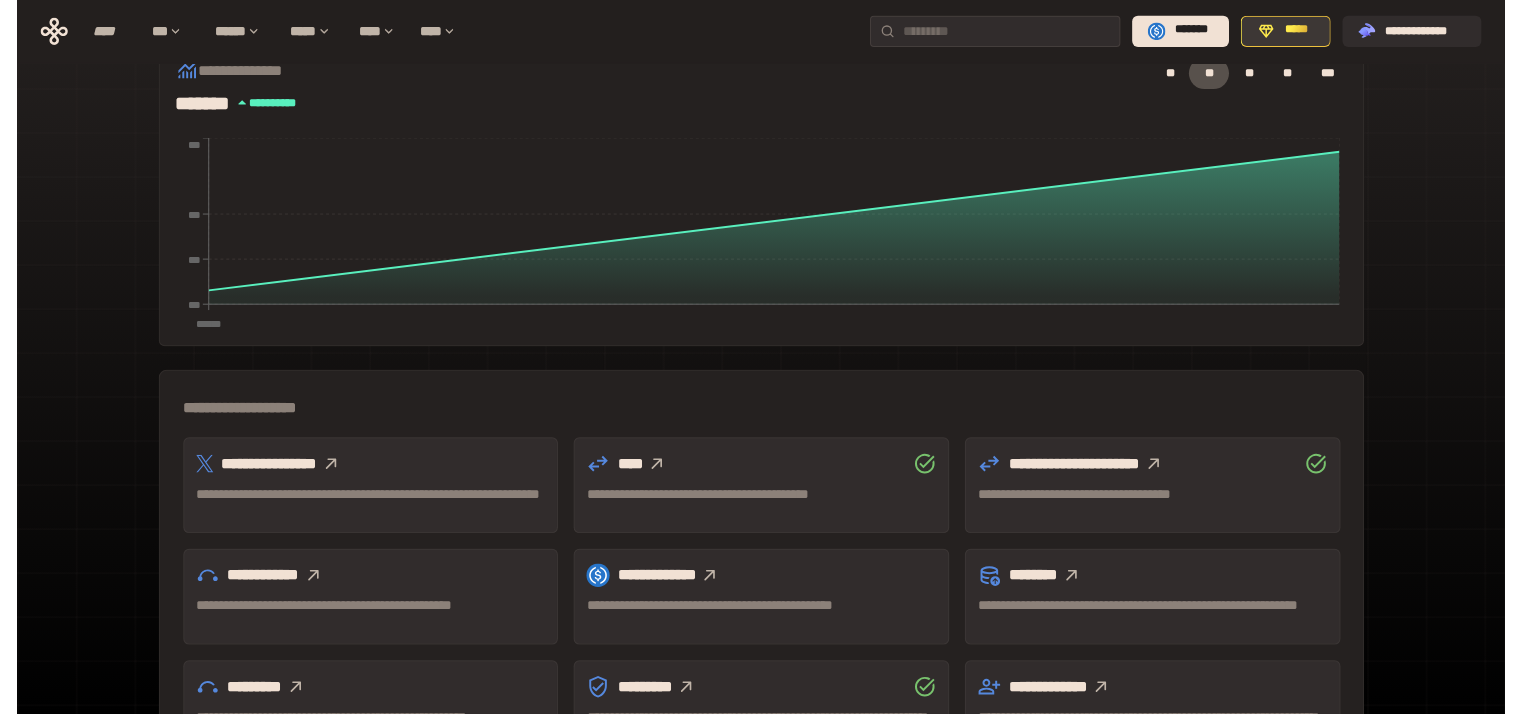 scroll, scrollTop: 155, scrollLeft: 0, axis: vertical 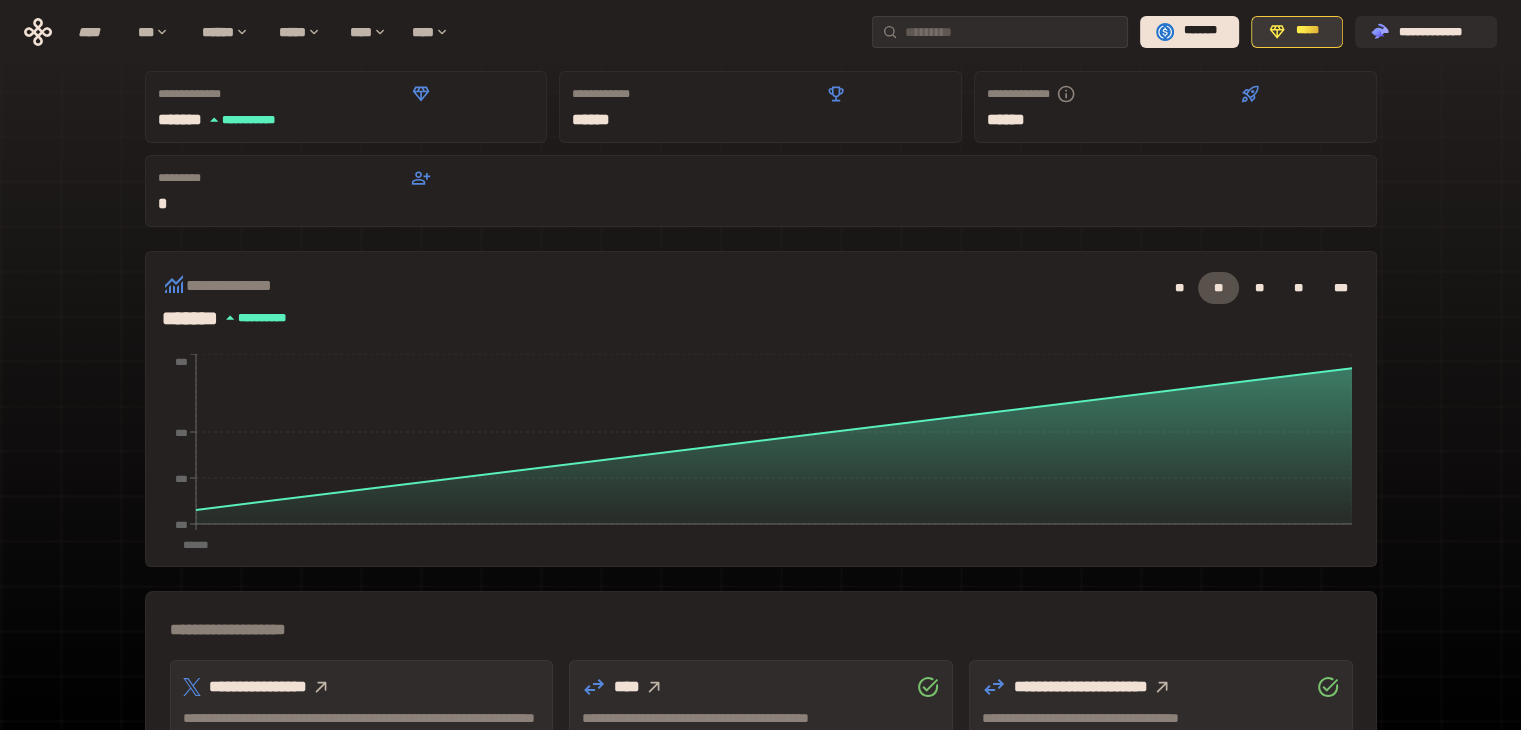 click on "*****" at bounding box center (1308, 31) 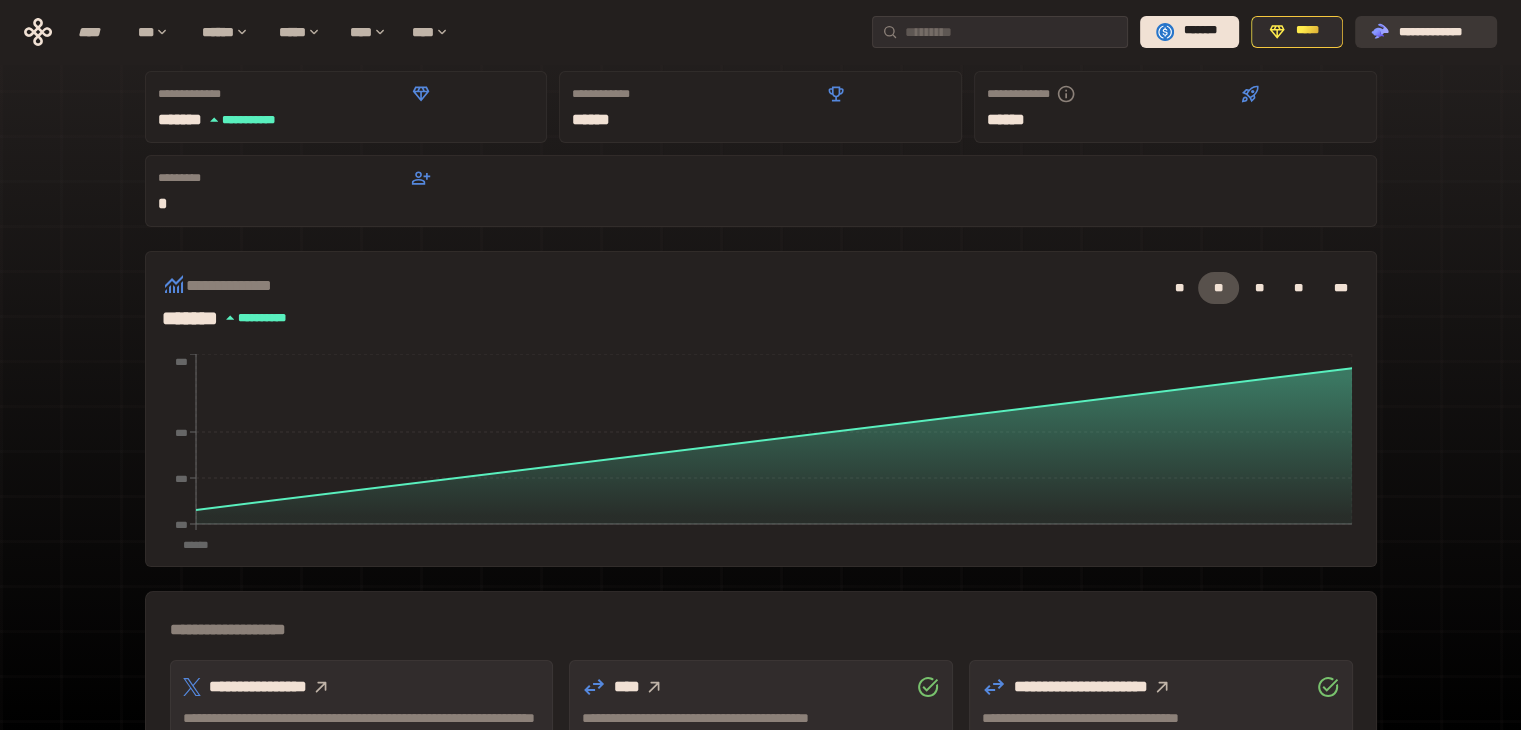 click on "**********" at bounding box center [1440, 31] 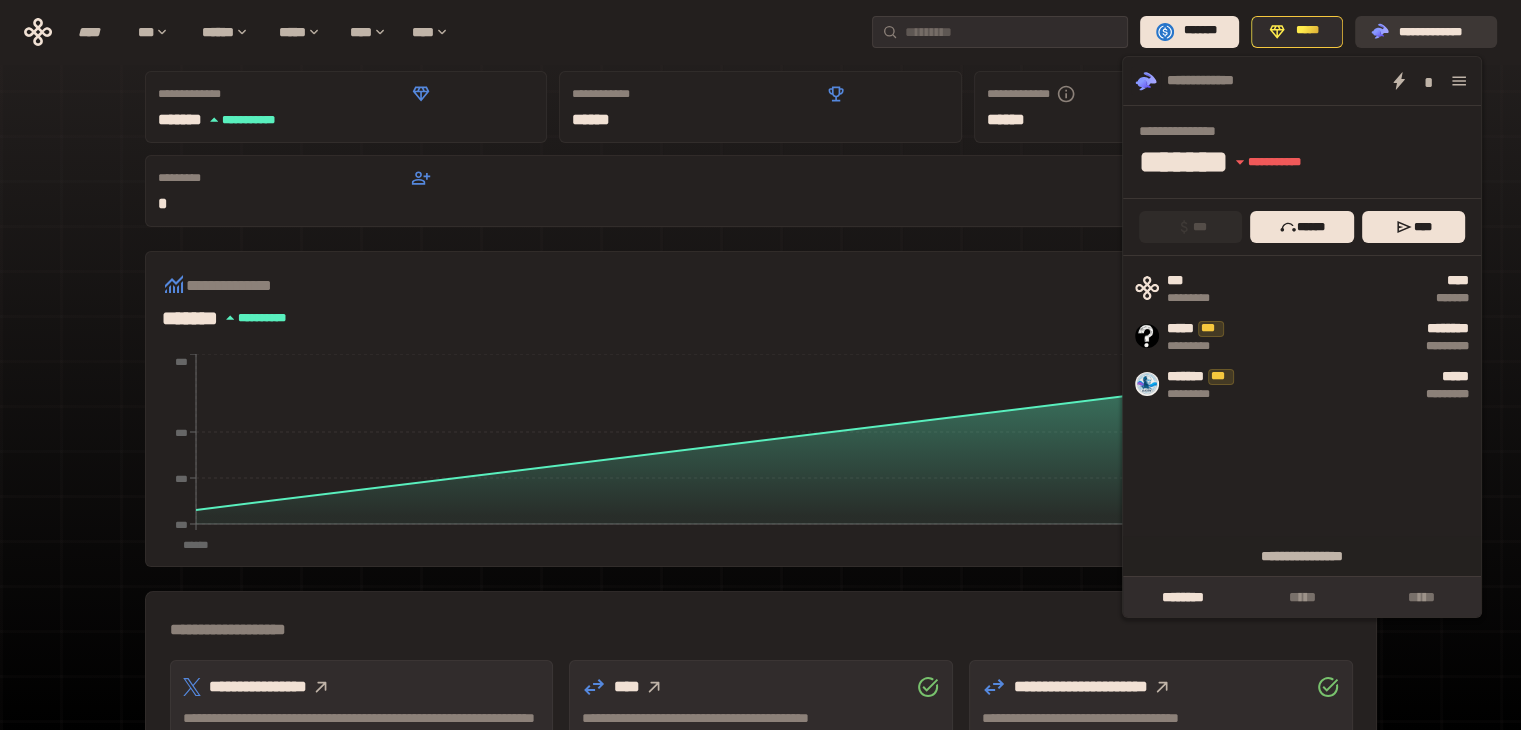 click on "**********" at bounding box center [1440, 31] 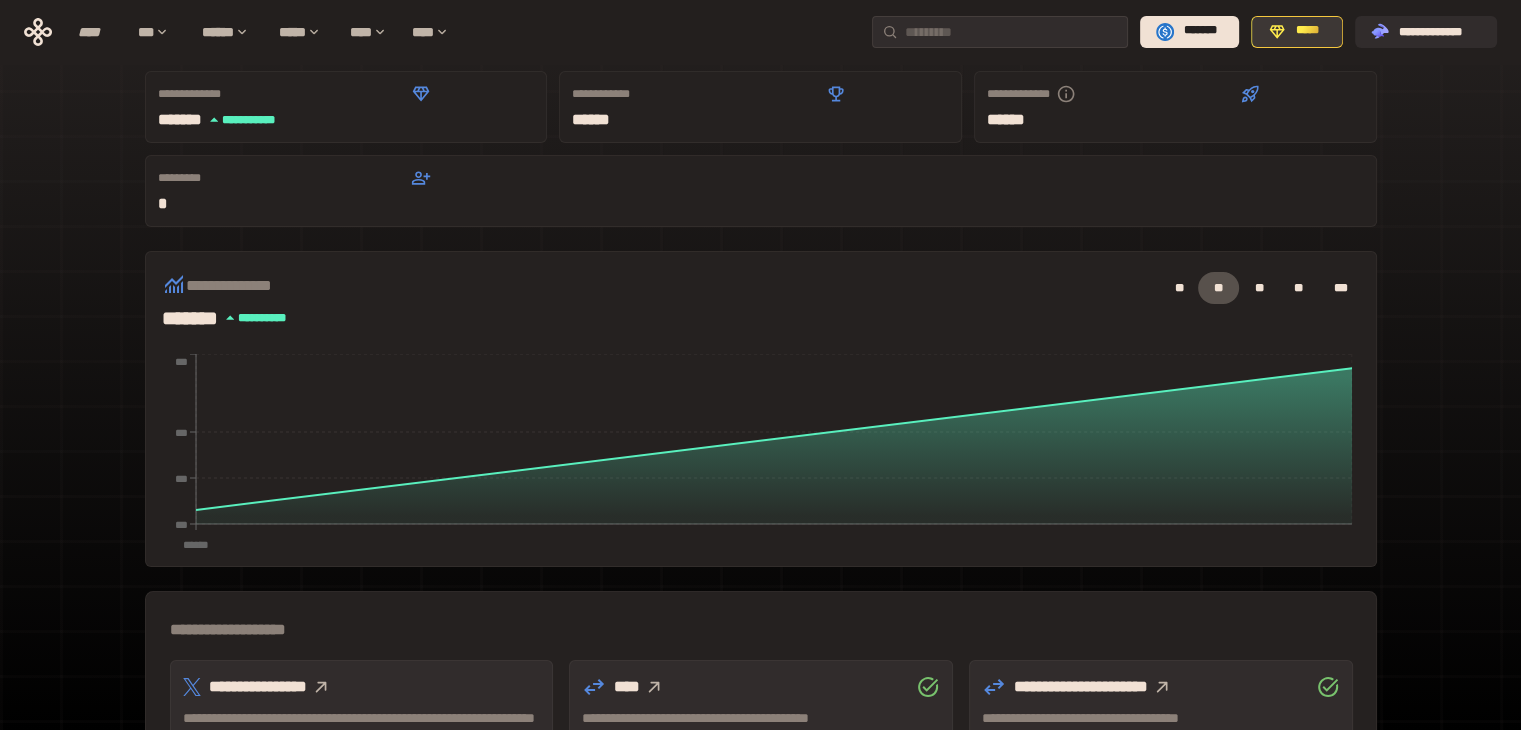 click on "*****" at bounding box center (1308, 31) 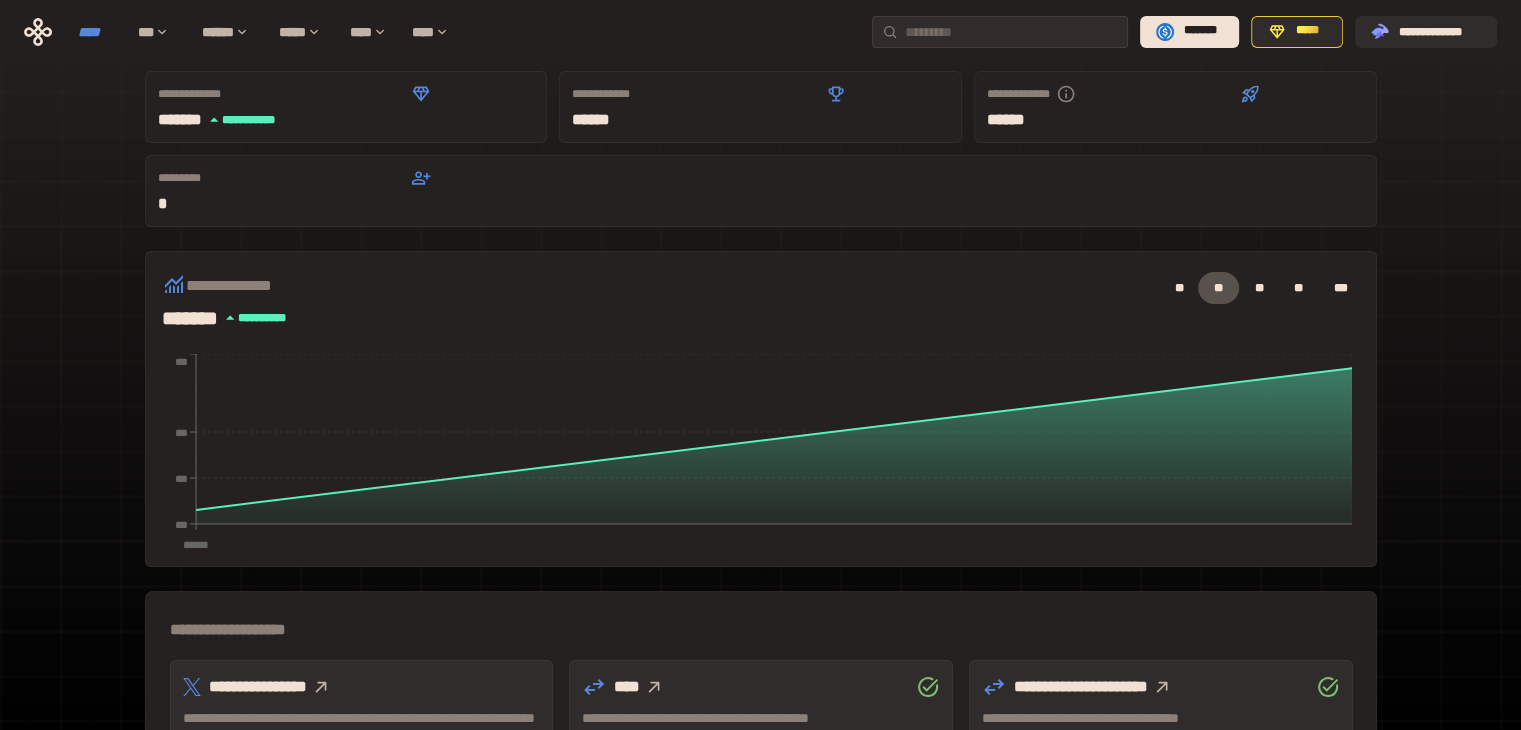 click on "****" at bounding box center (98, 32) 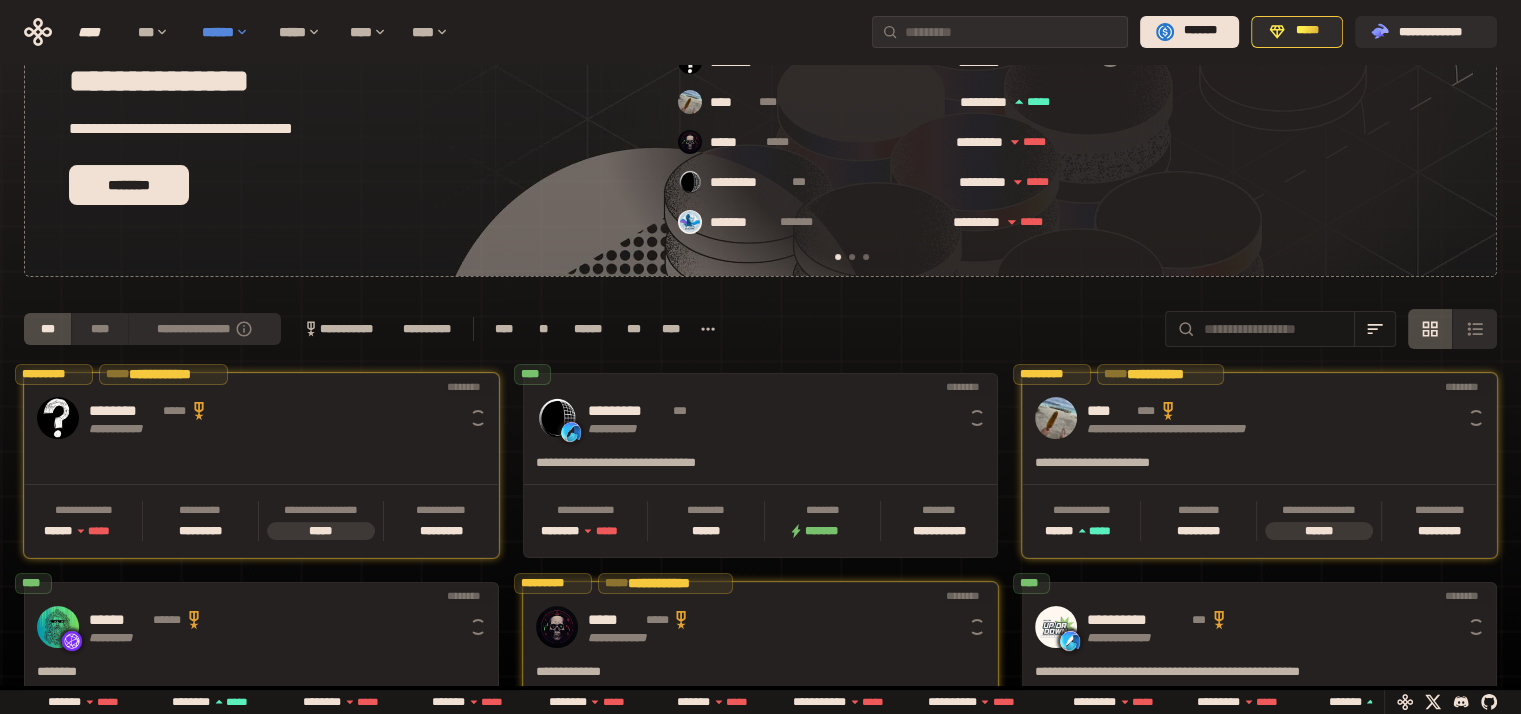 scroll, scrollTop: 0, scrollLeft: 16, axis: horizontal 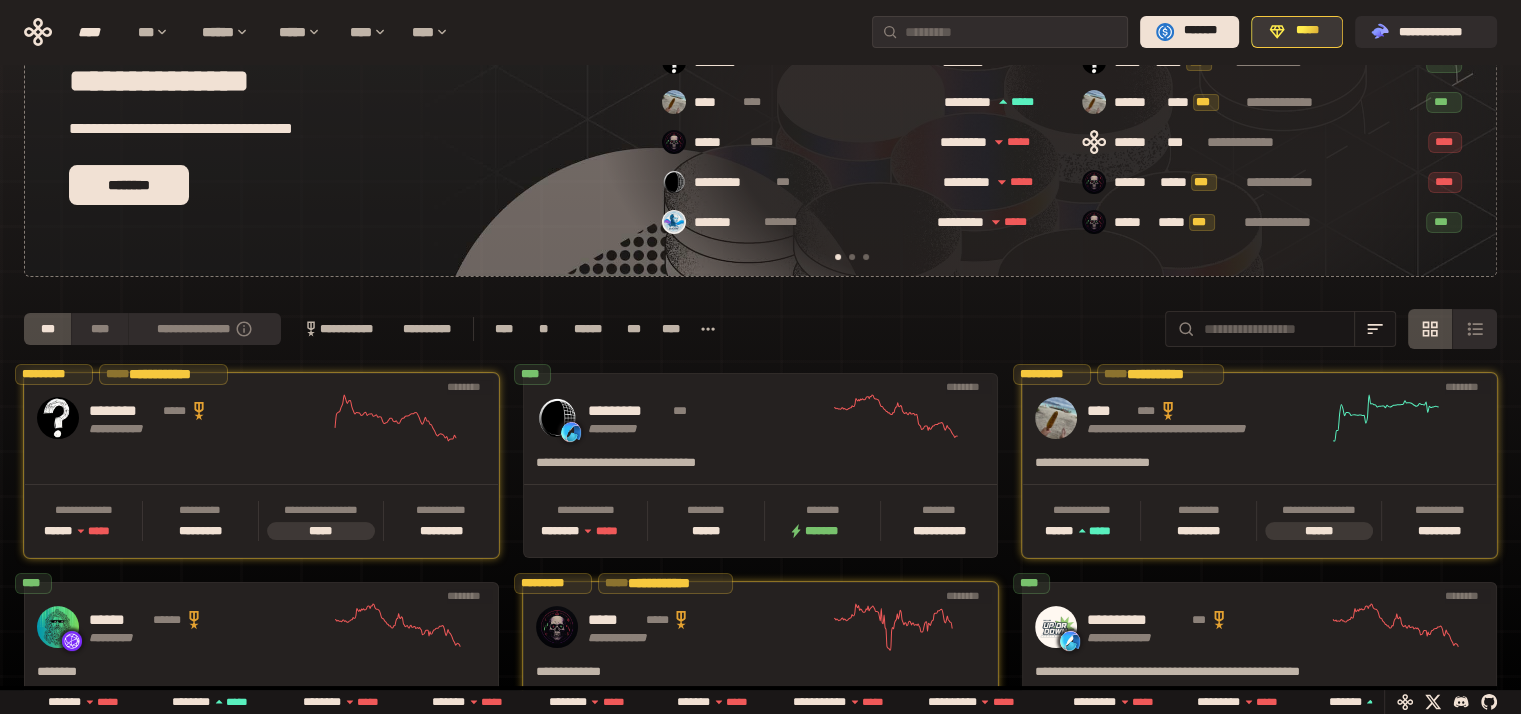 click on "*****" at bounding box center [1308, 31] 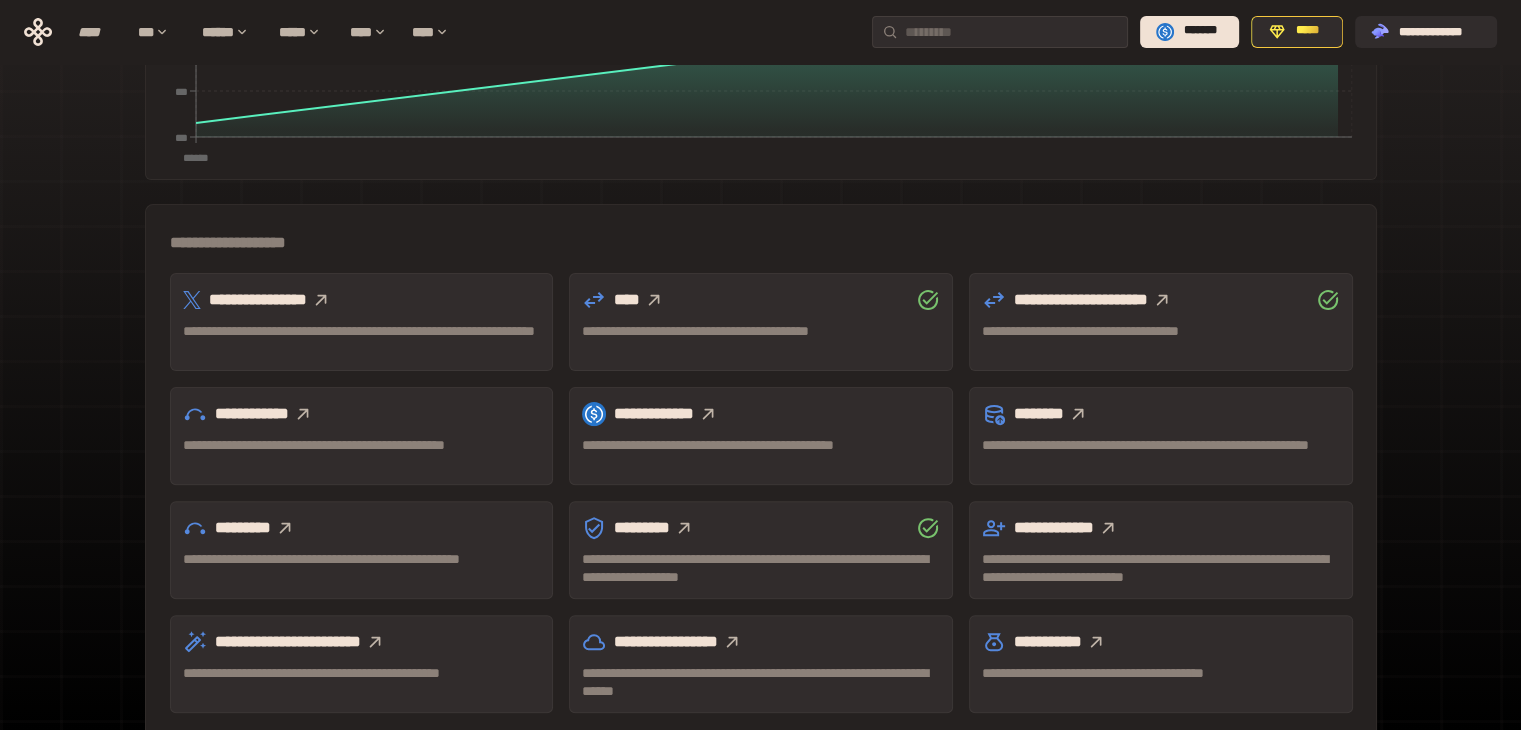 scroll, scrollTop: 555, scrollLeft: 0, axis: vertical 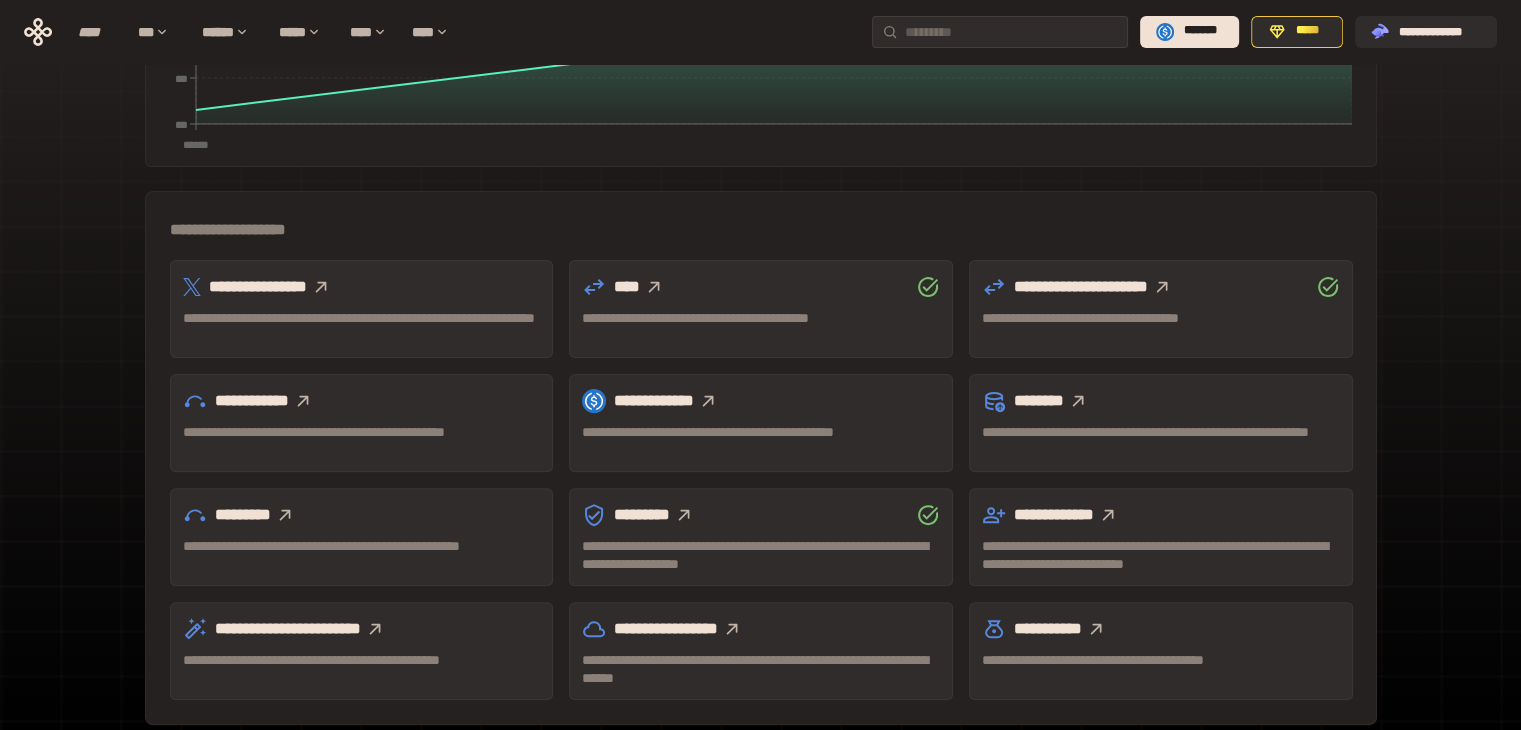 click 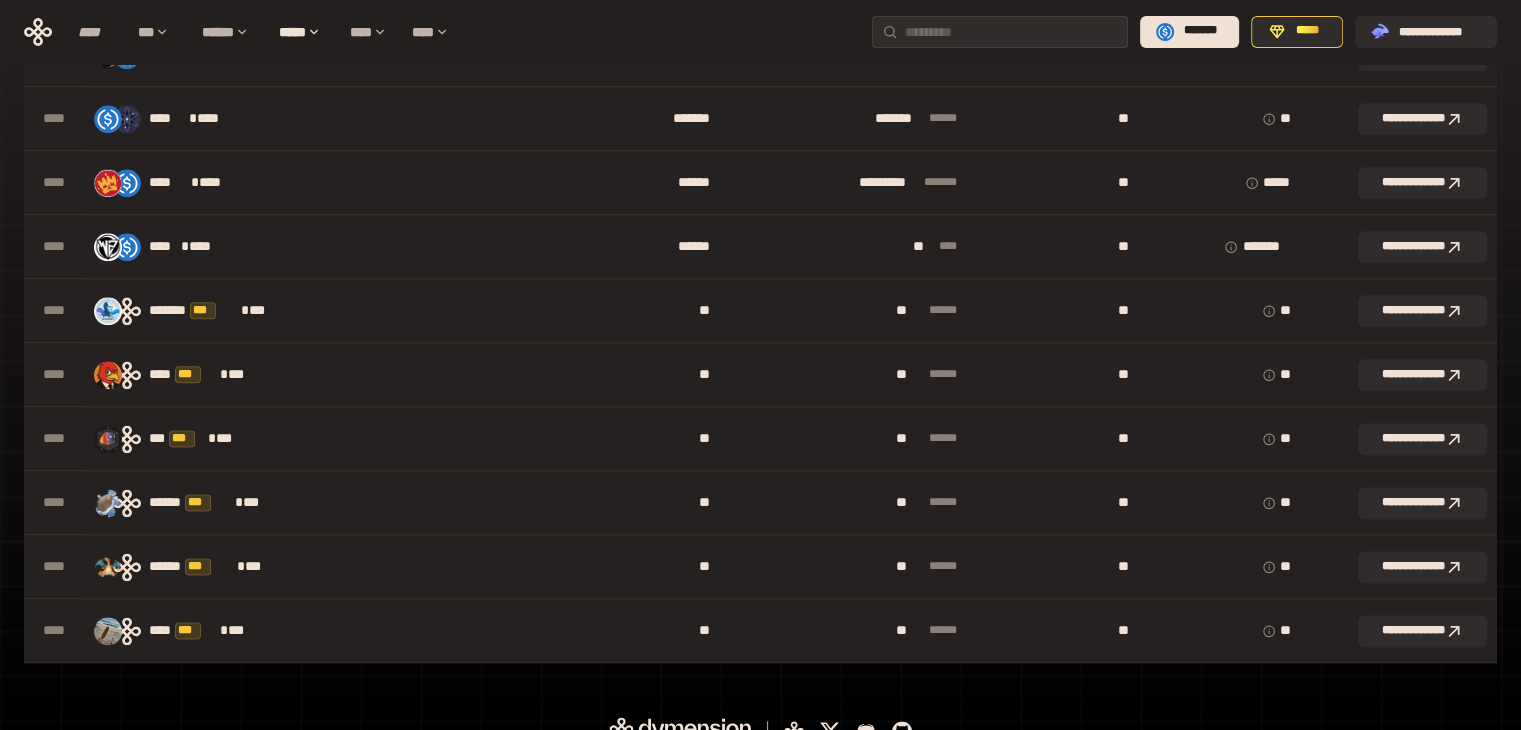 scroll, scrollTop: 2468, scrollLeft: 0, axis: vertical 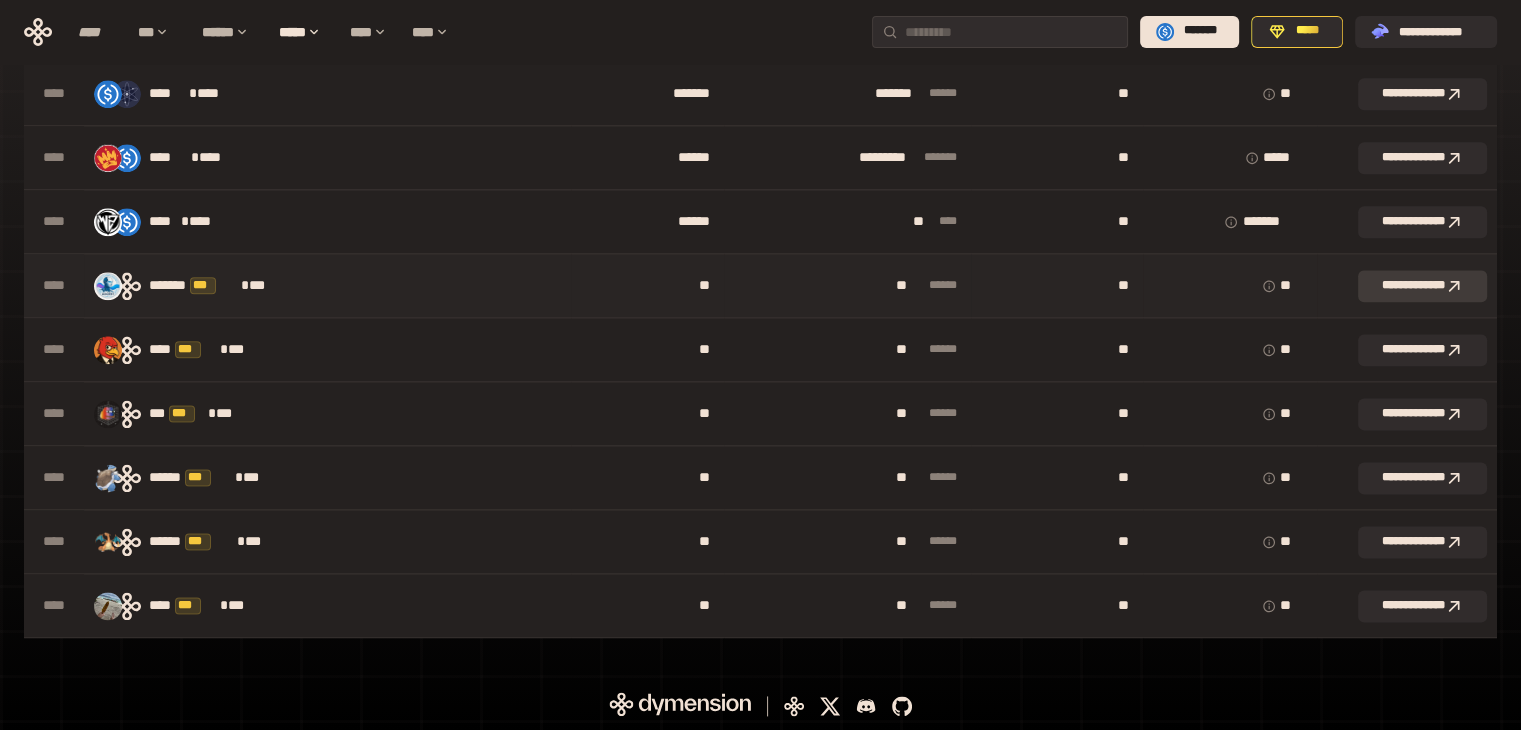 click on "**********" at bounding box center (1422, 286) 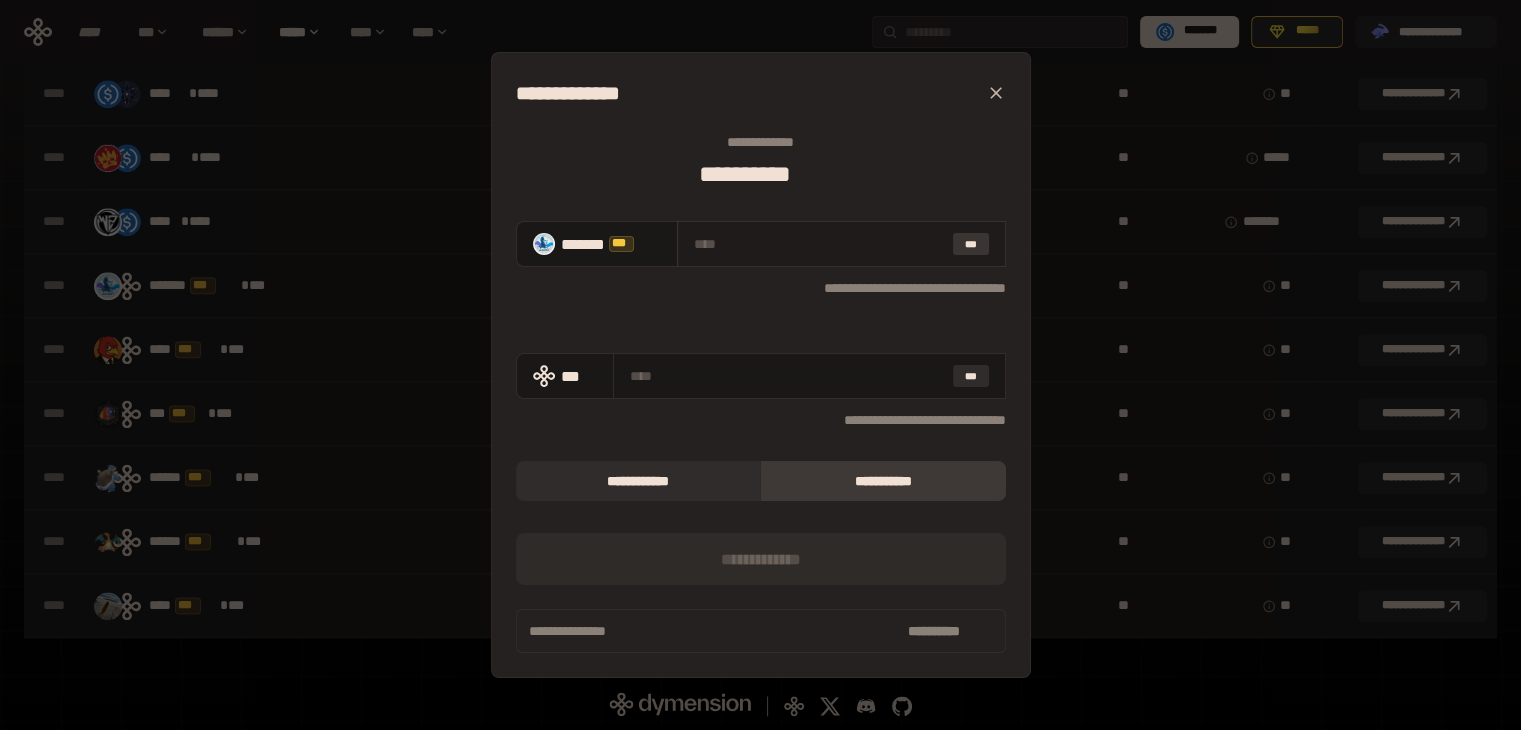 click on "***" at bounding box center (971, 244) 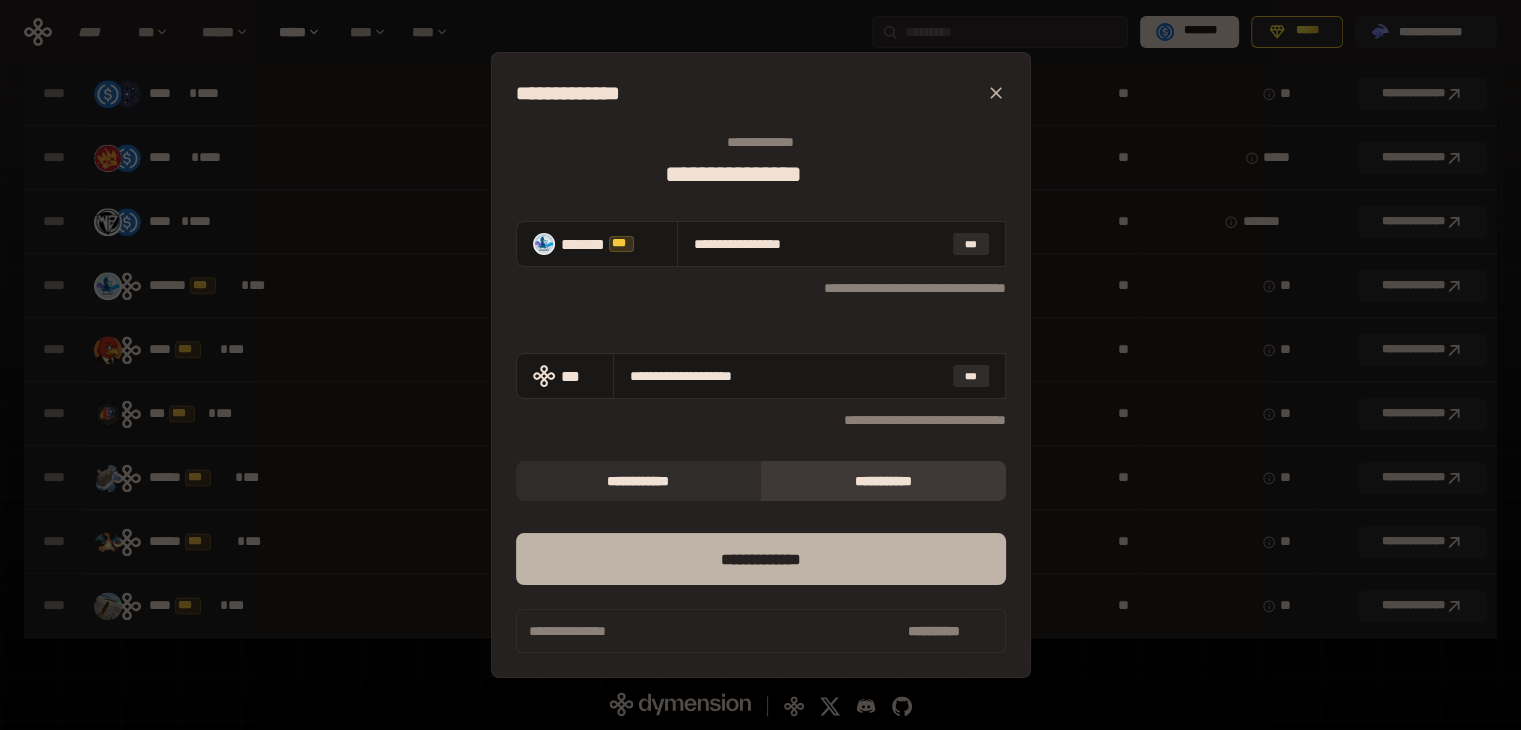 click on "*** *********" at bounding box center [761, 559] 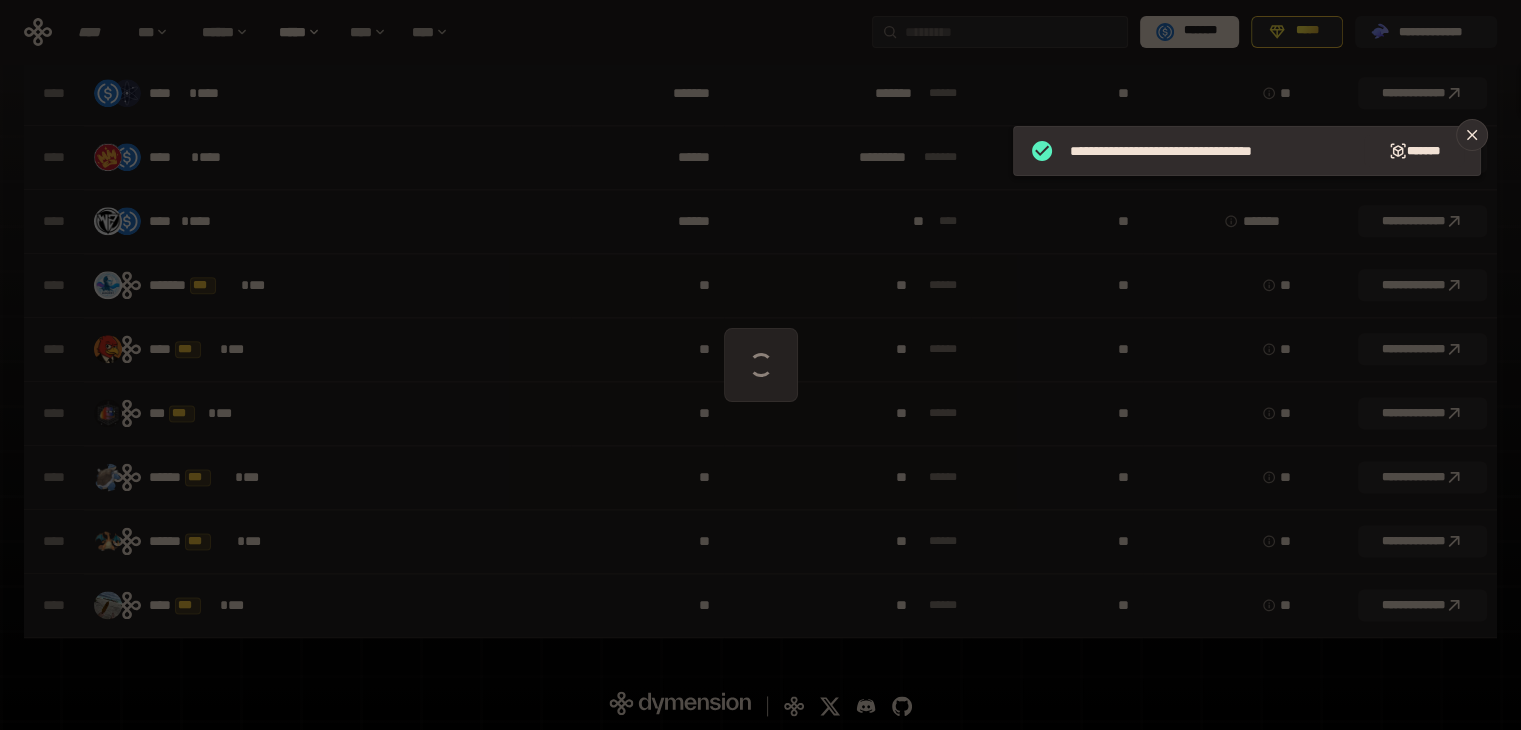 scroll, scrollTop: 2468, scrollLeft: 0, axis: vertical 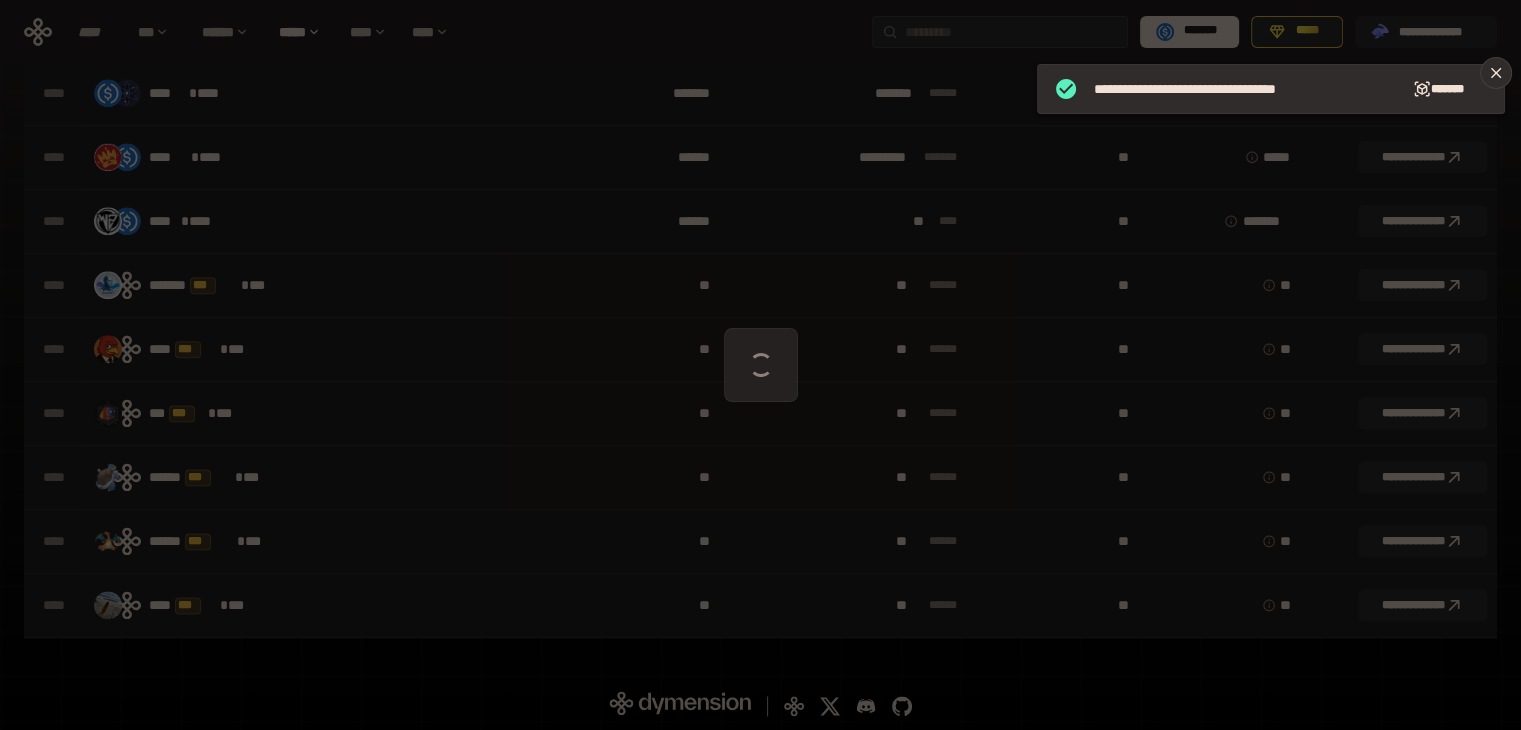 click at bounding box center [760, 365] 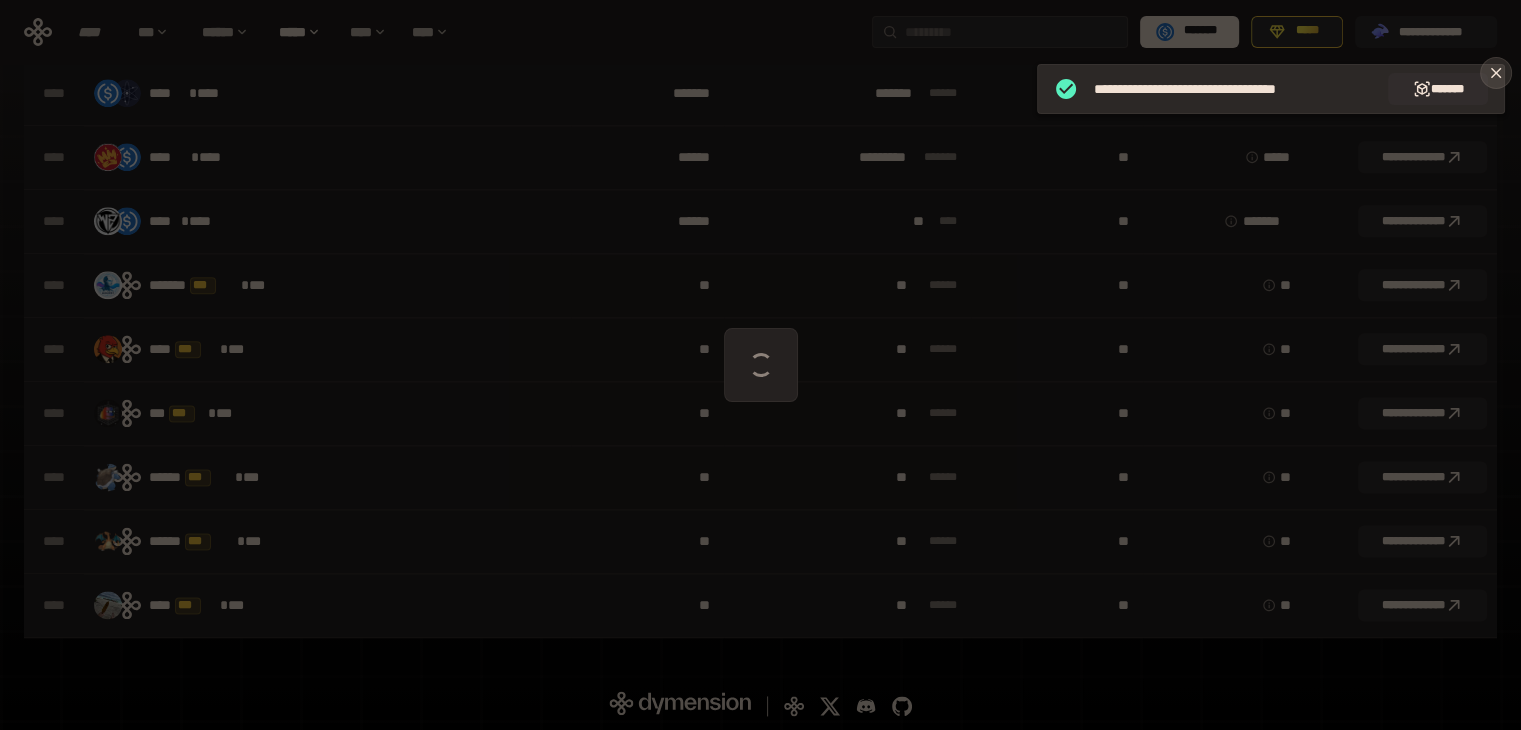 click 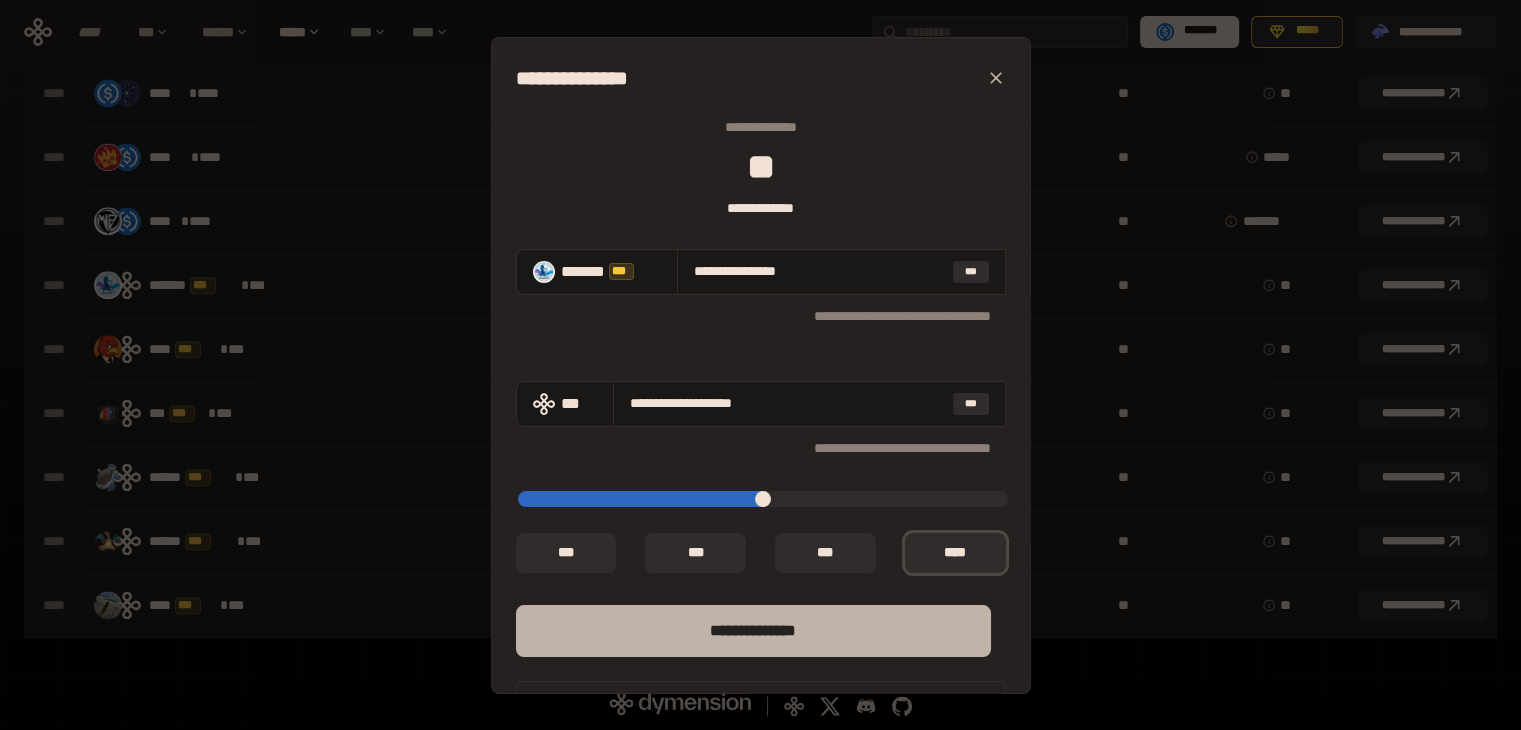 click on "**** *********" at bounding box center [753, 631] 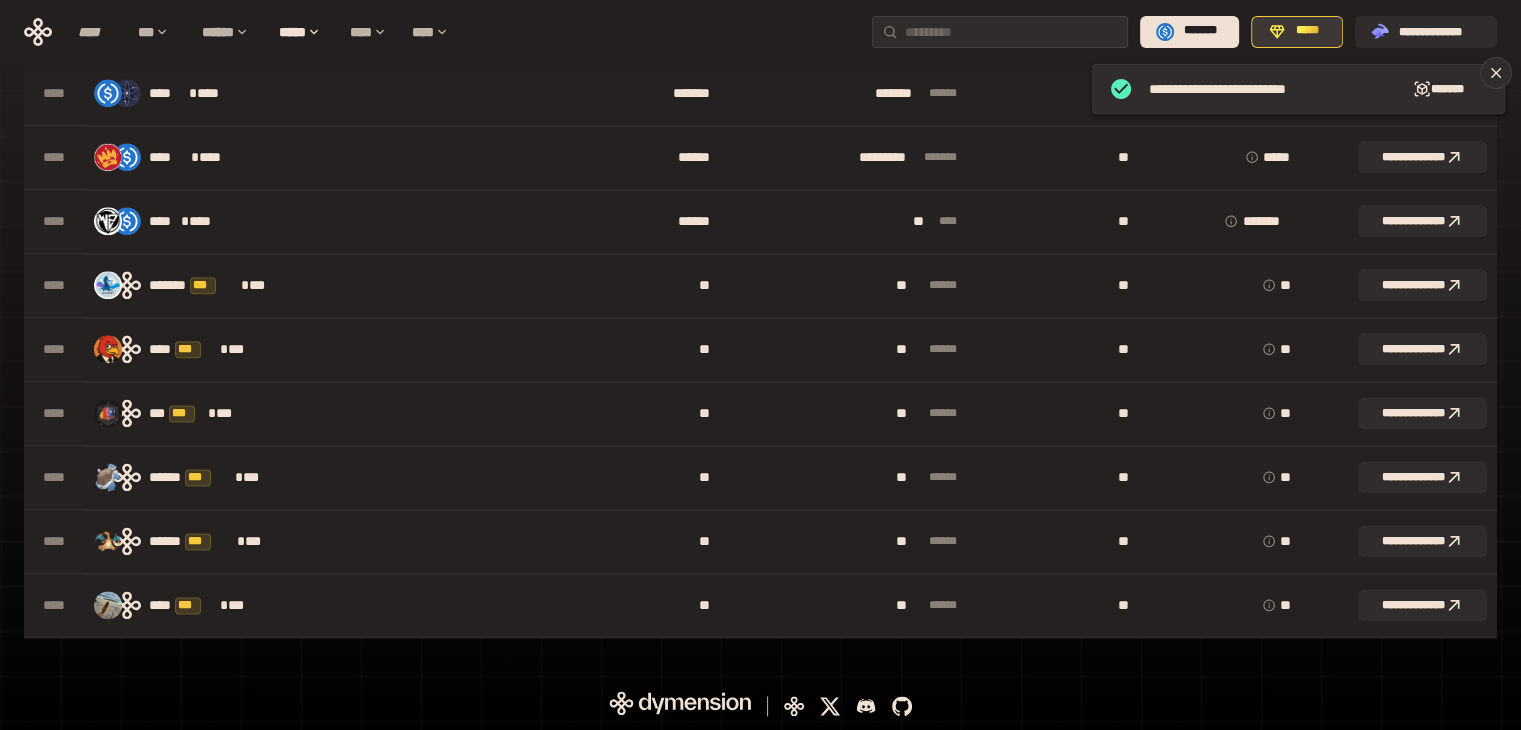 click on "*****" at bounding box center (1297, 32) 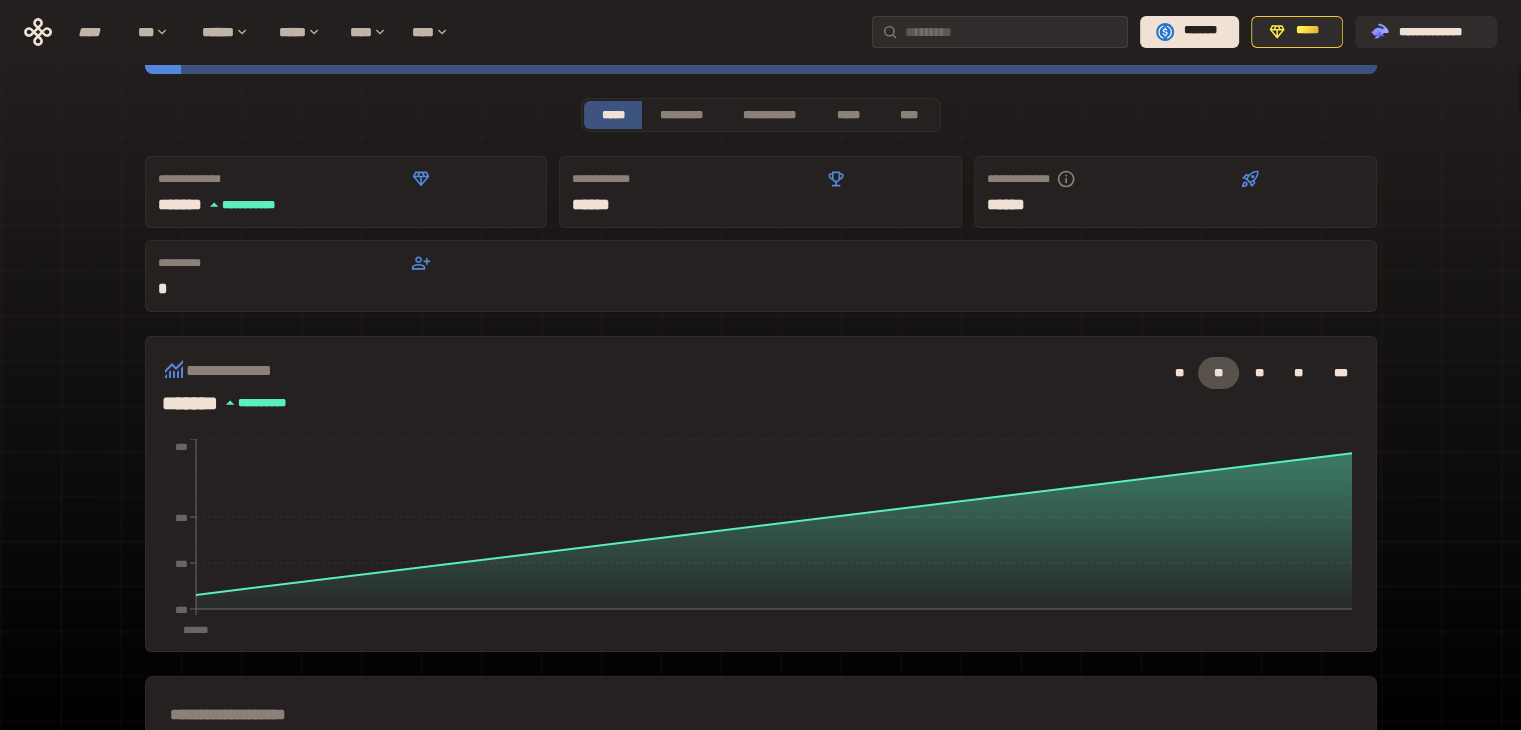 scroll, scrollTop: 0, scrollLeft: 0, axis: both 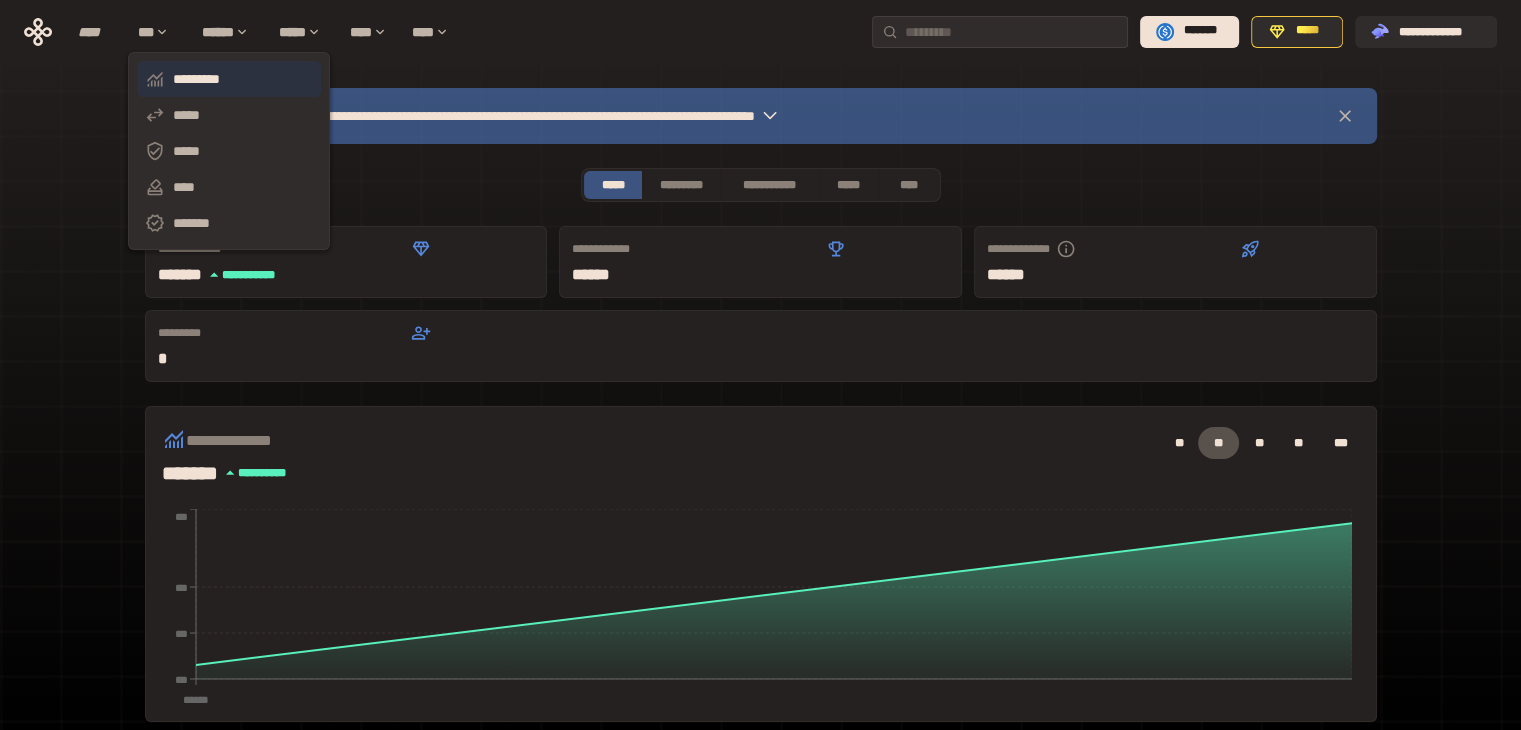 click on "*********" at bounding box center (229, 79) 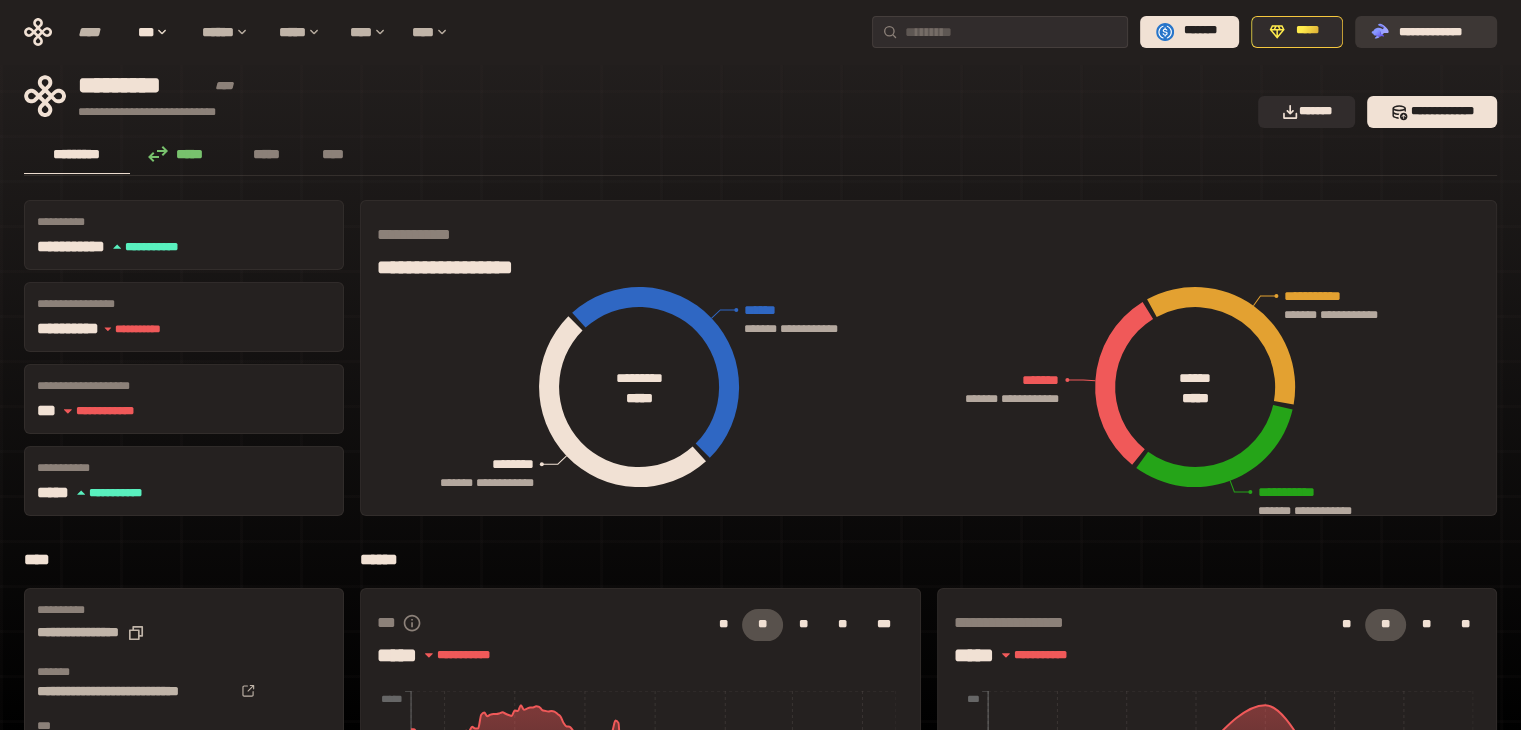 click on "**********" at bounding box center (1440, 31) 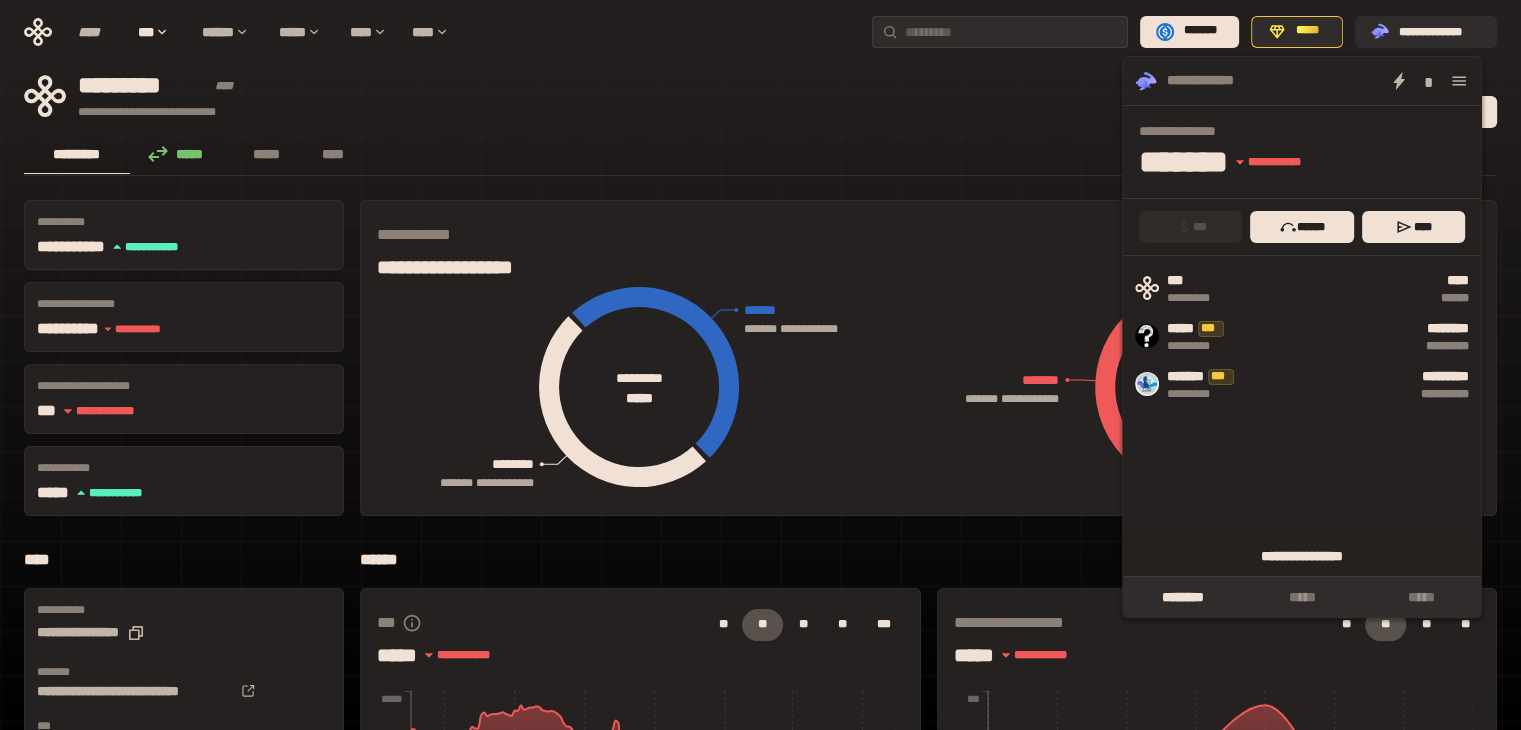 click on "**********" at bounding box center [1302, 556] 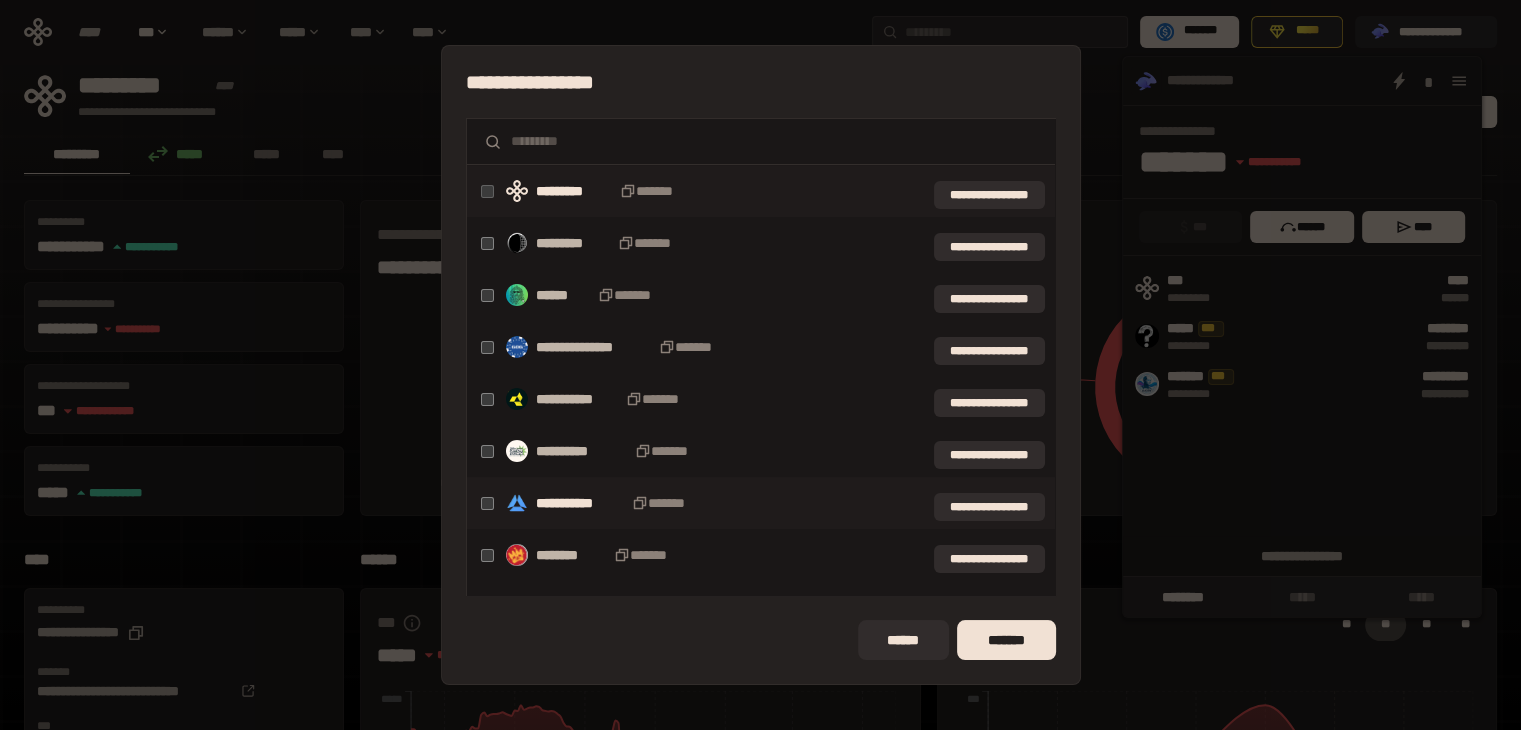 click on "**********" at bounding box center [761, 503] 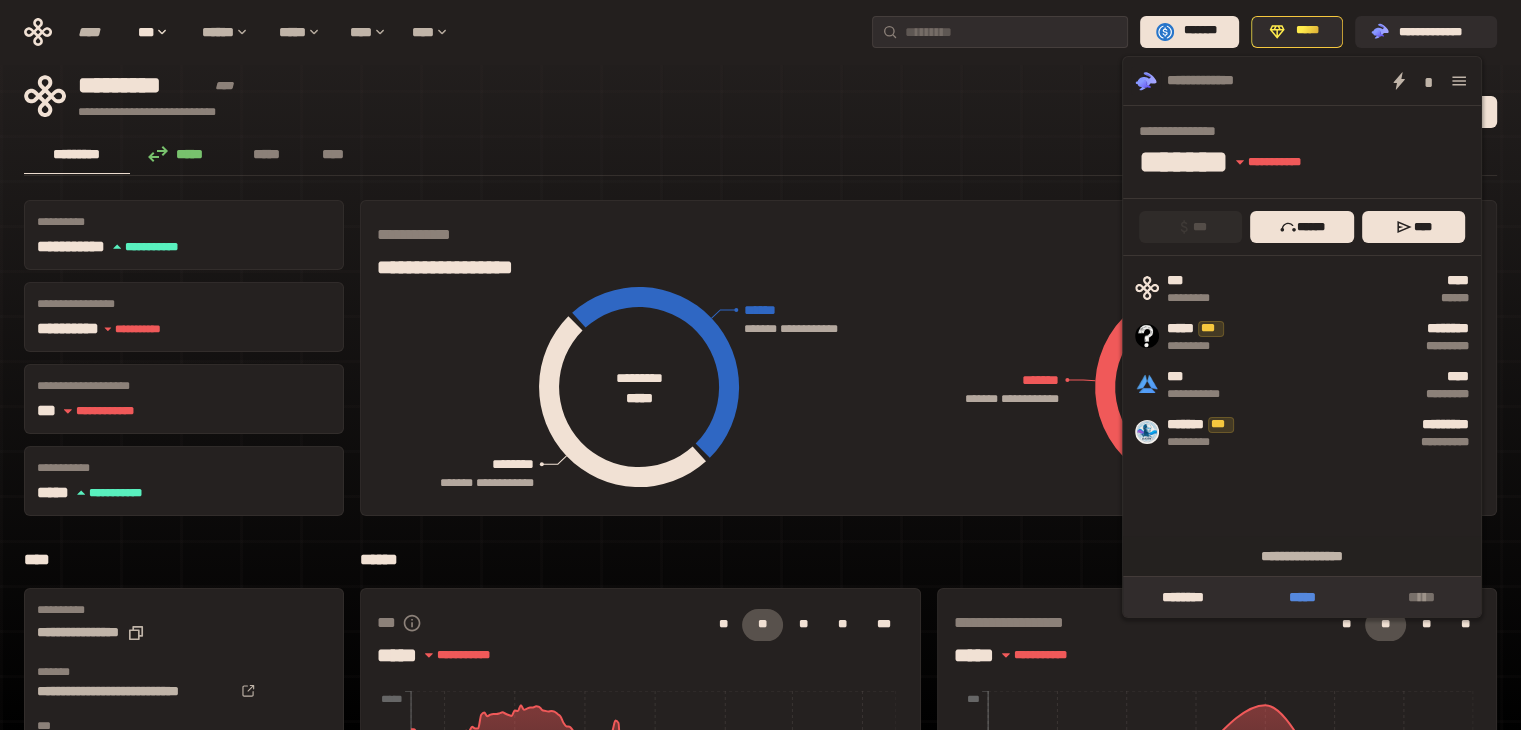 click on "*****" at bounding box center [1301, 597] 